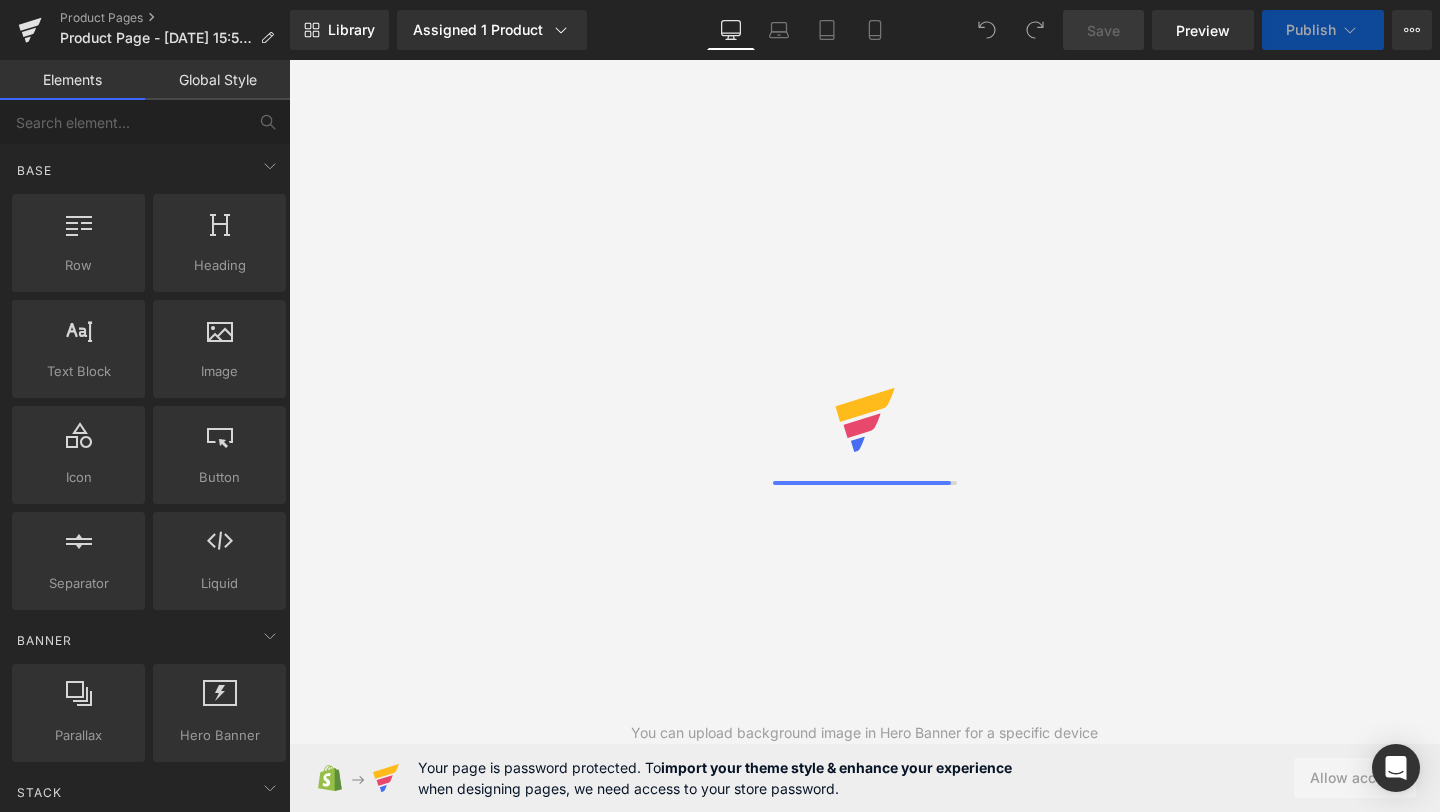 scroll, scrollTop: 0, scrollLeft: 0, axis: both 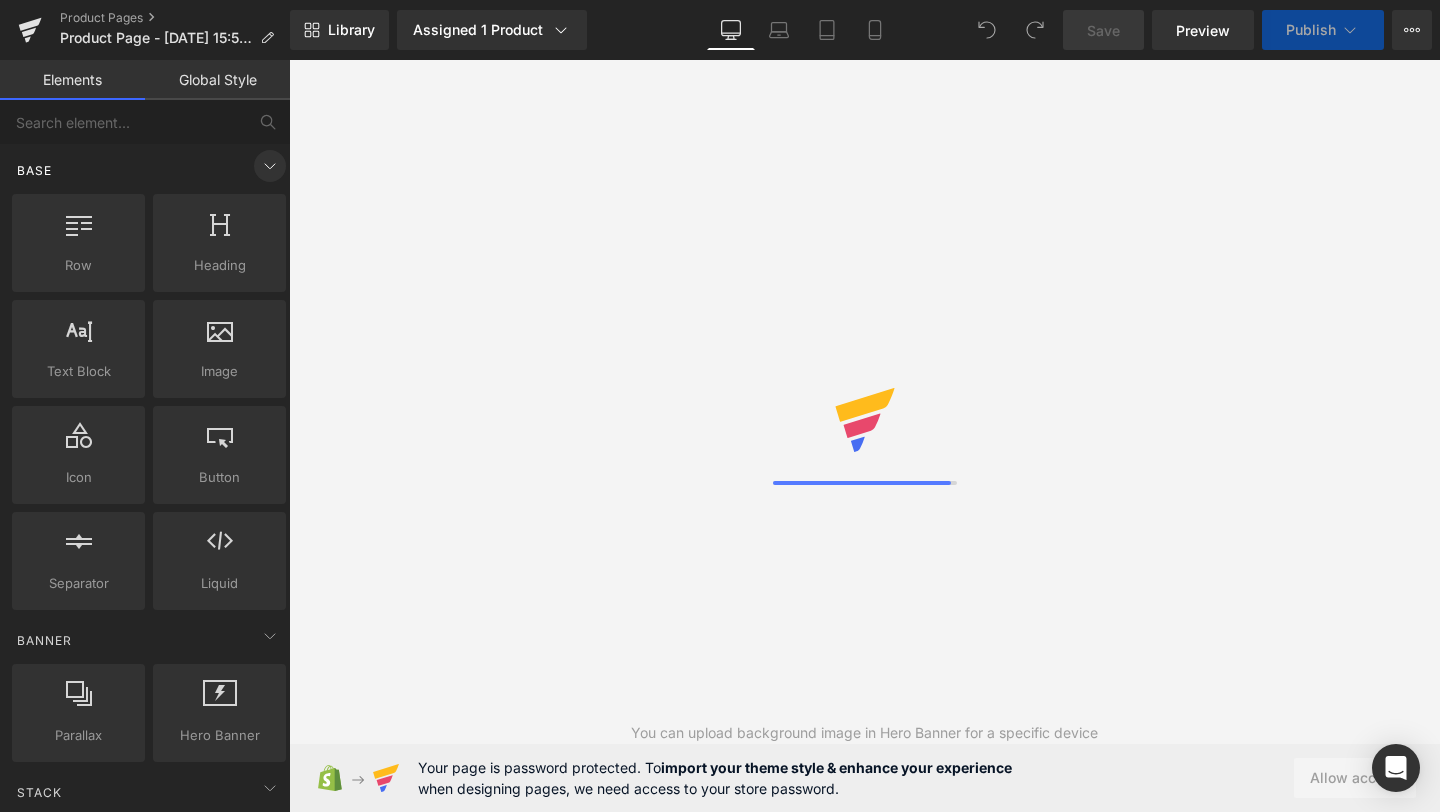 click 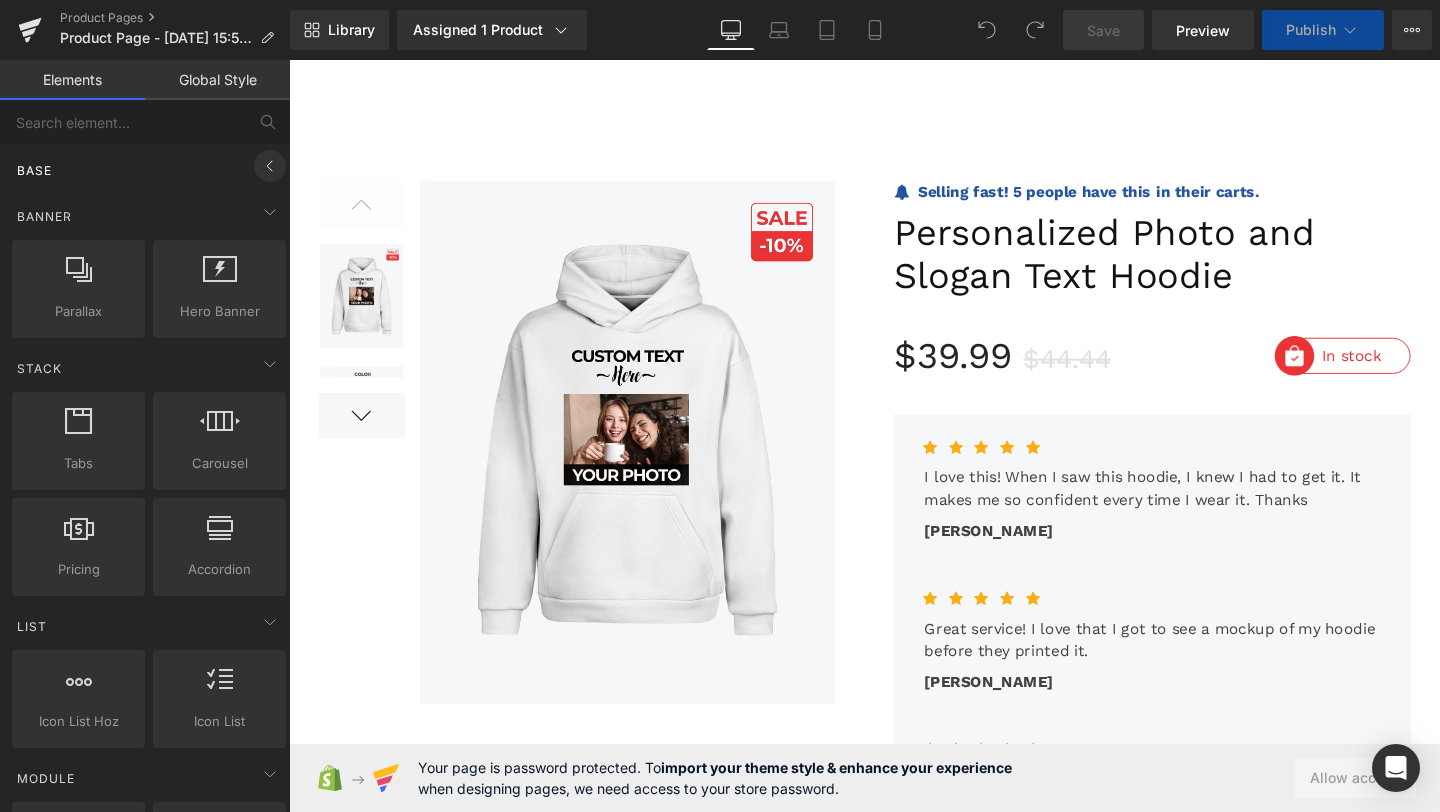 click 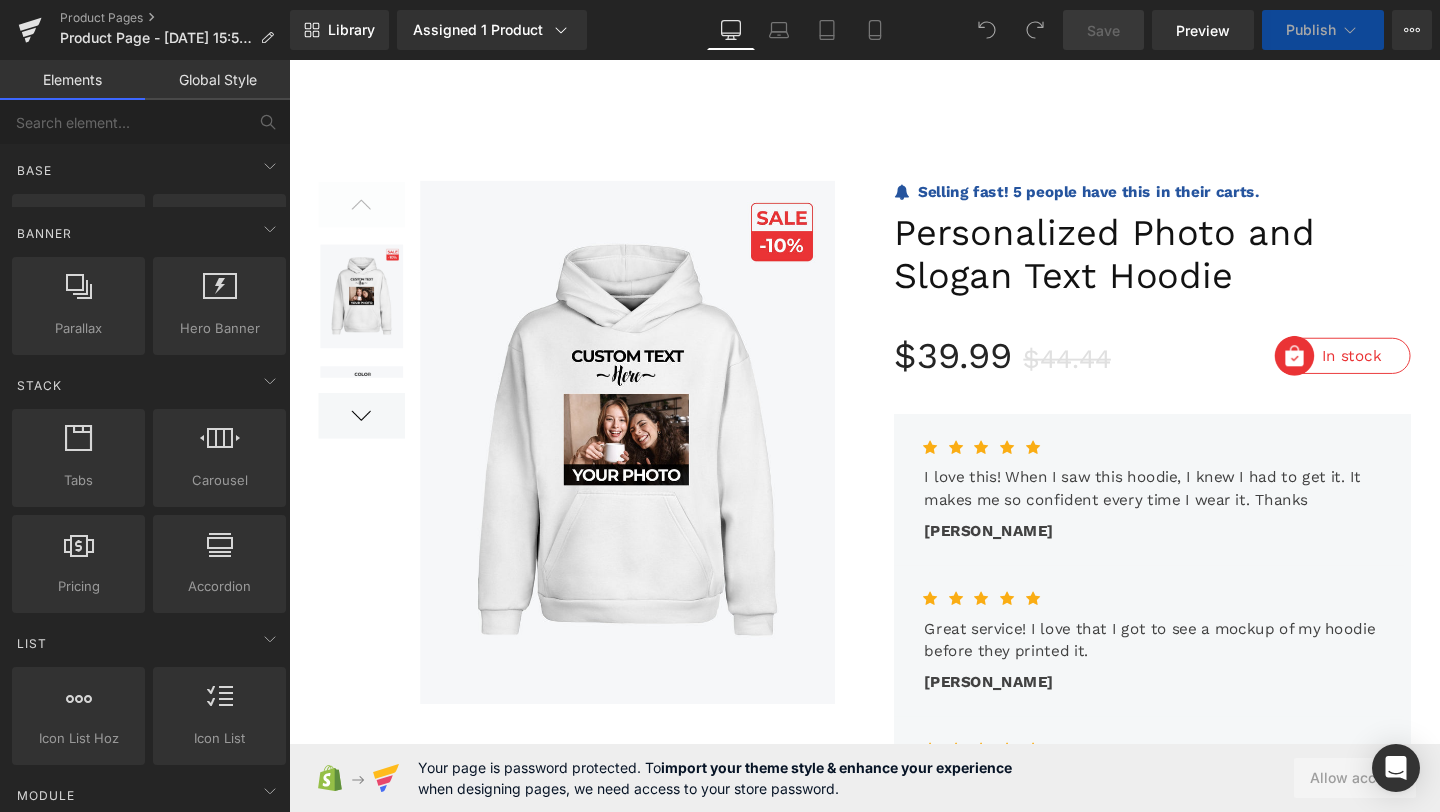 click 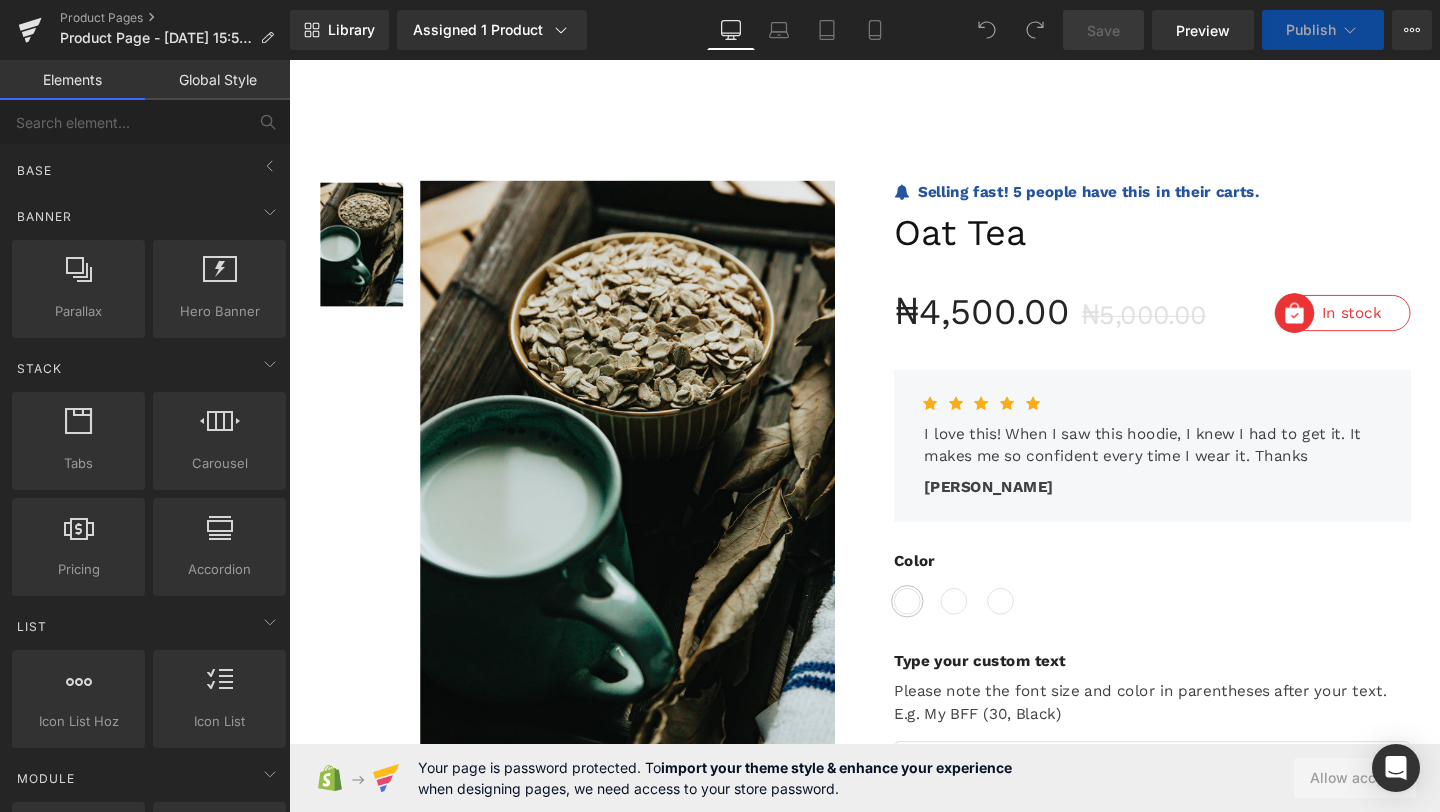 scroll, scrollTop: 0, scrollLeft: 0, axis: both 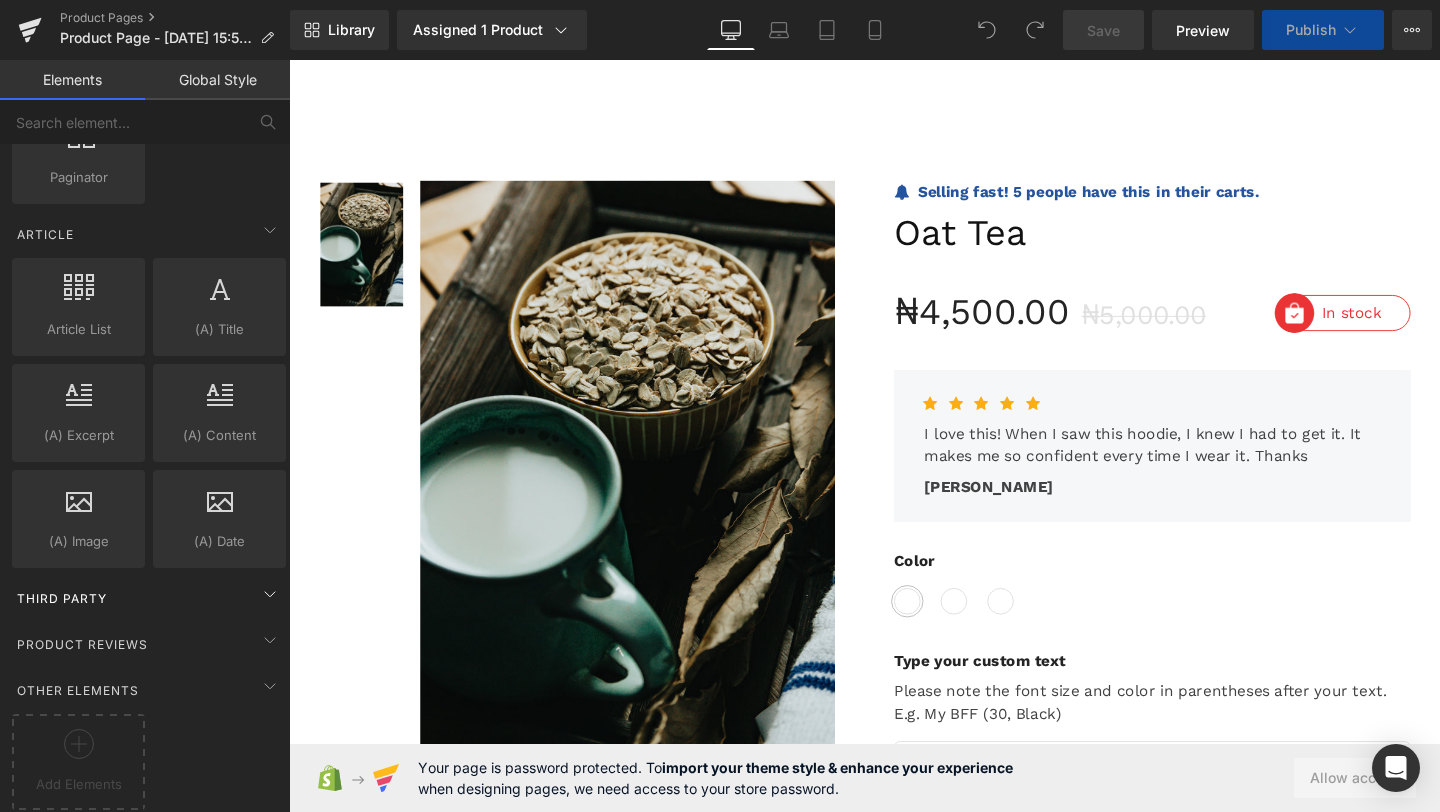 click on "Third Party" at bounding box center (149, 598) 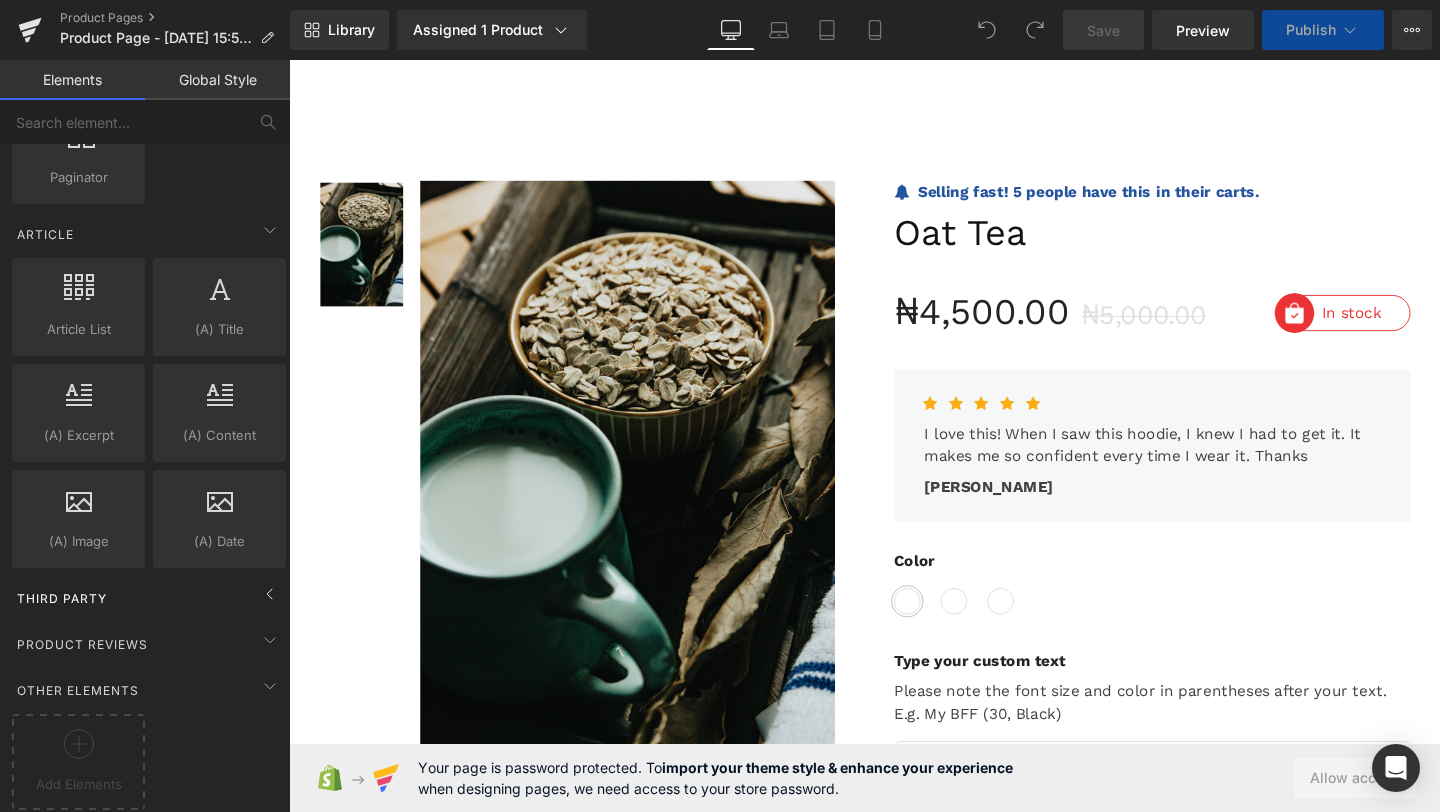 click on "Third Party" at bounding box center (149, 598) 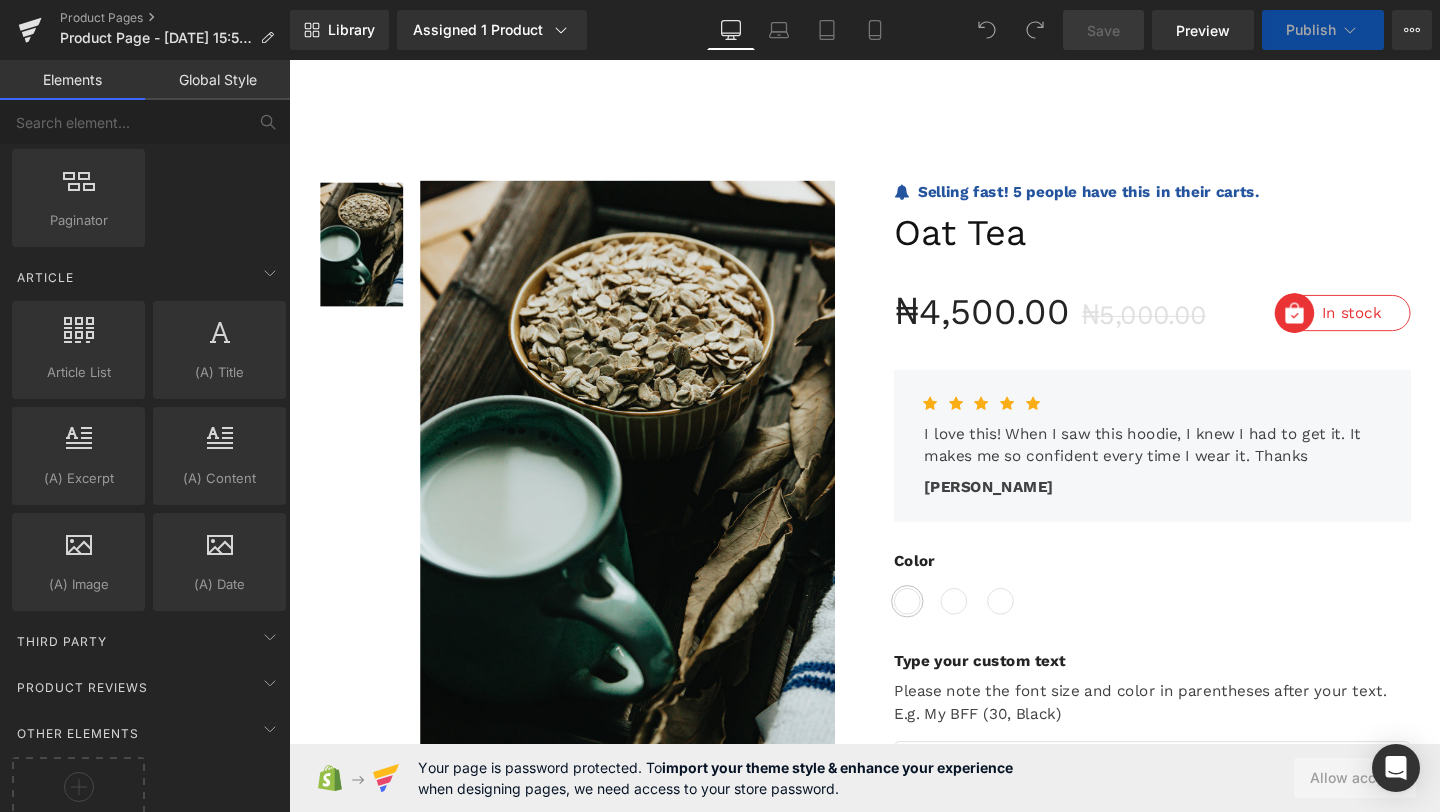 scroll, scrollTop: 3278, scrollLeft: 0, axis: vertical 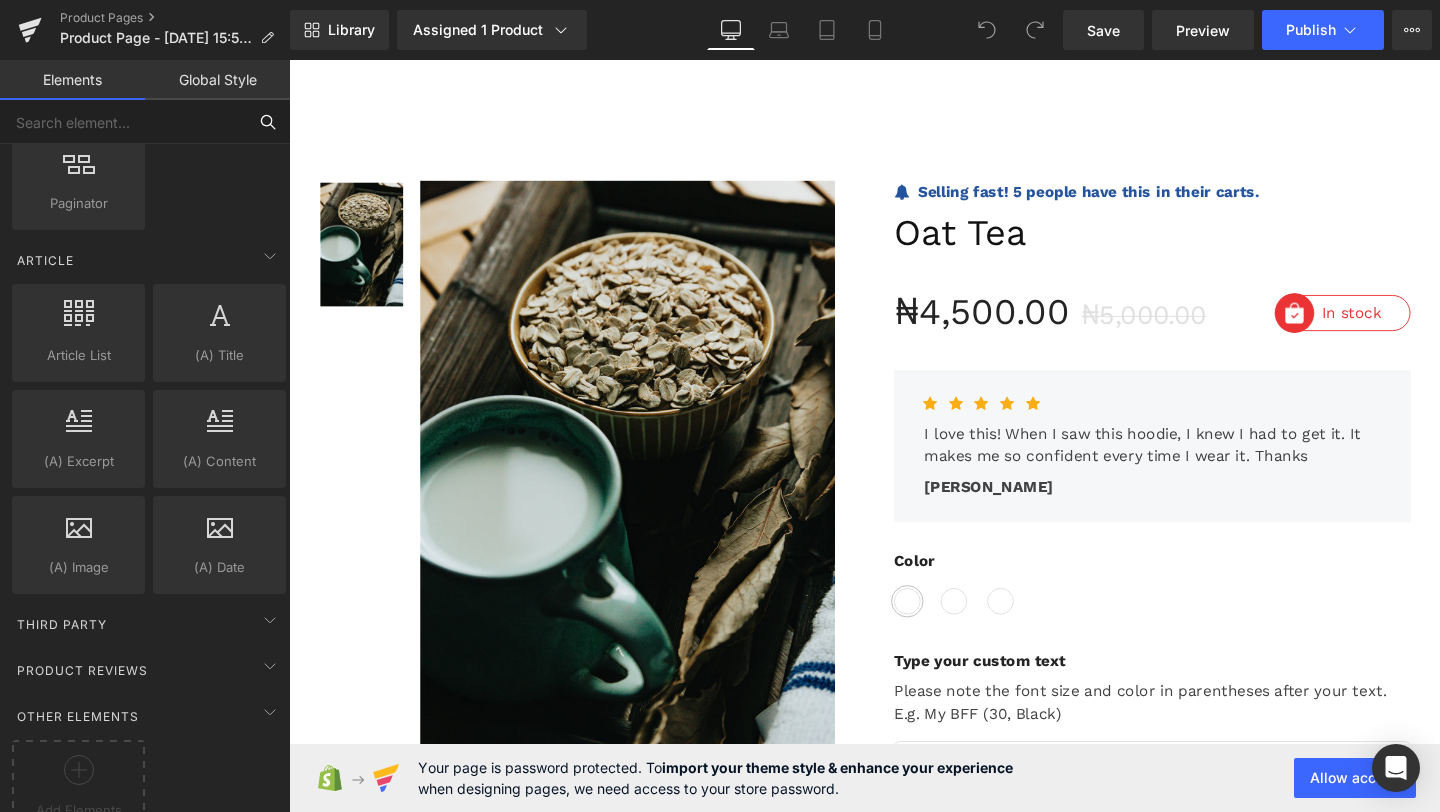 click at bounding box center [123, 122] 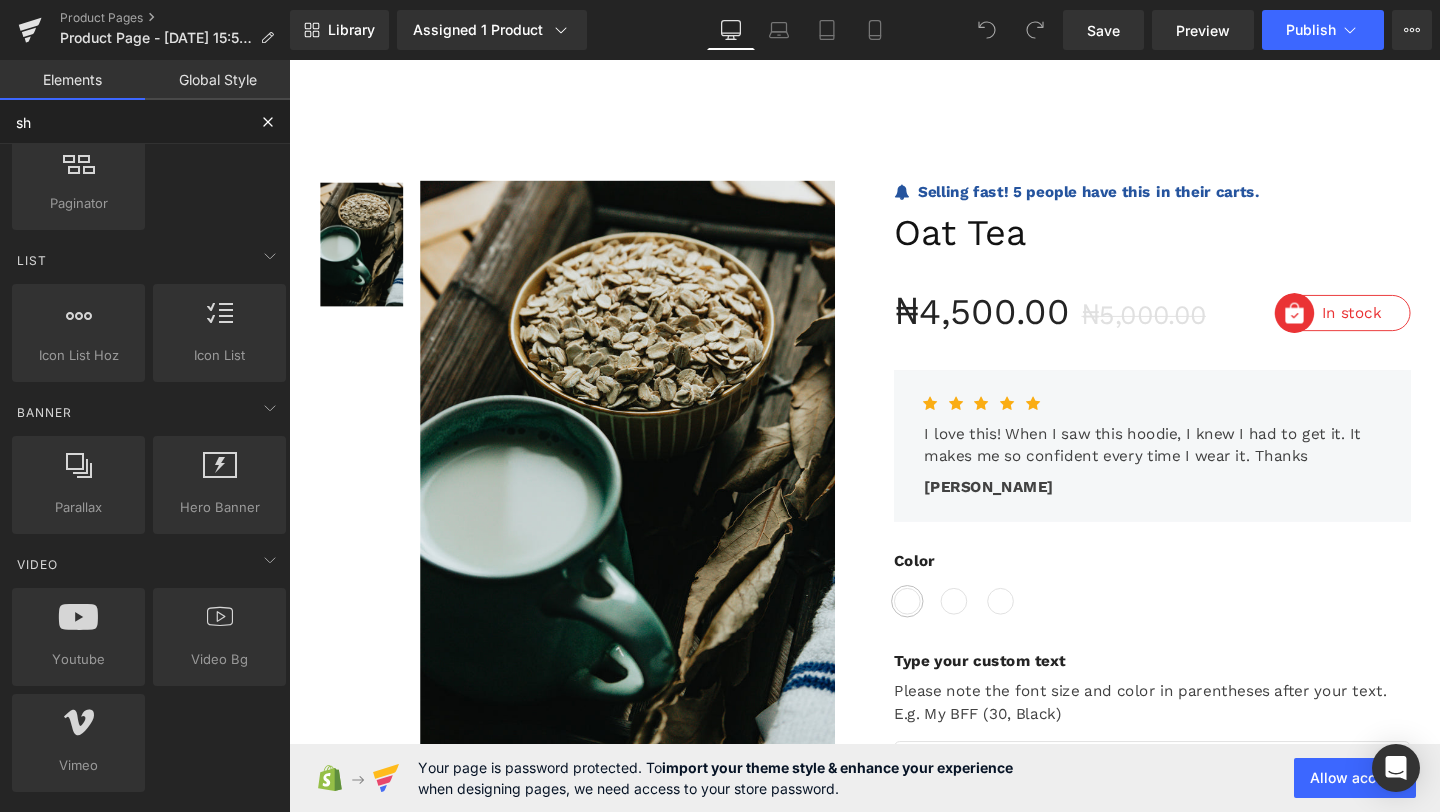 scroll, scrollTop: 0, scrollLeft: 0, axis: both 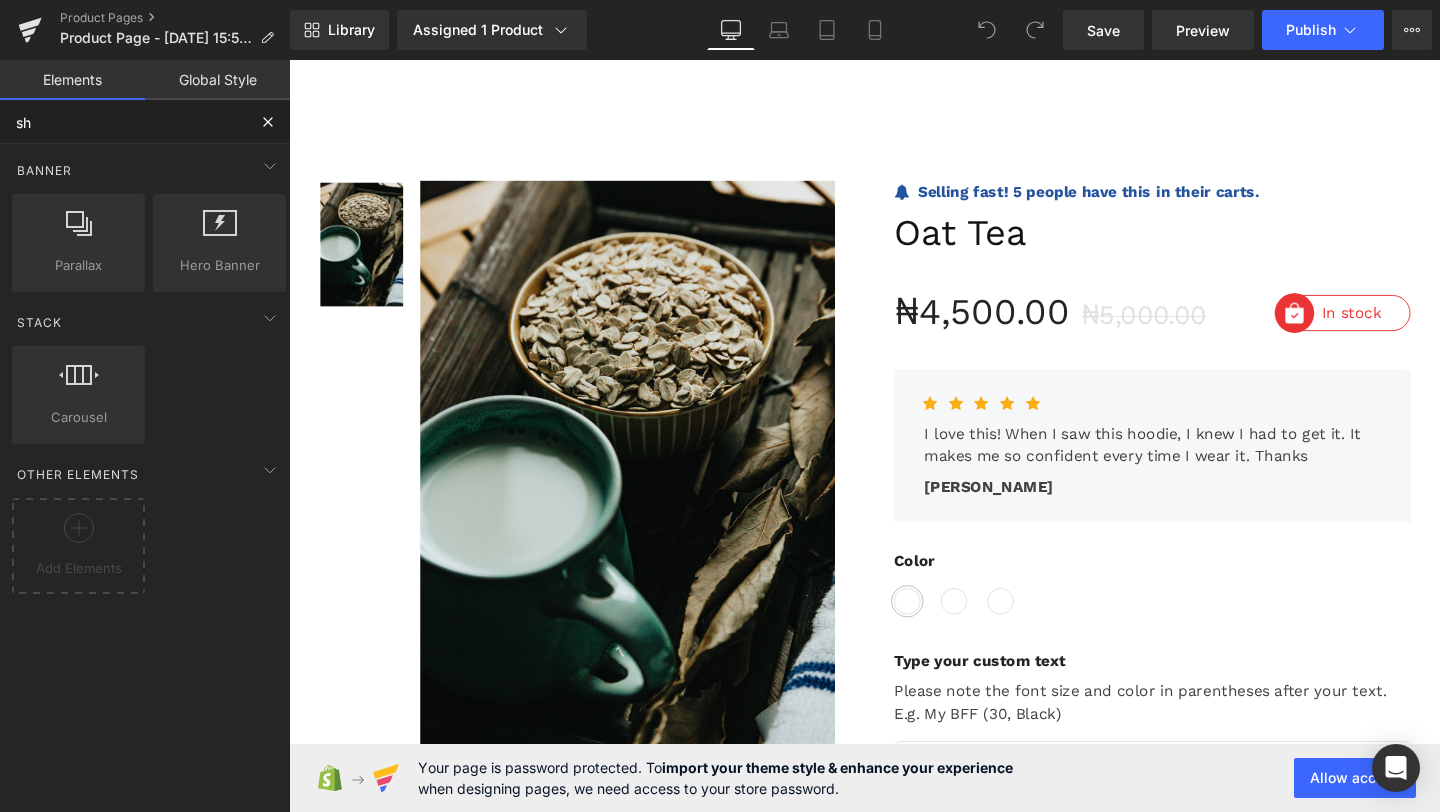 type on "s" 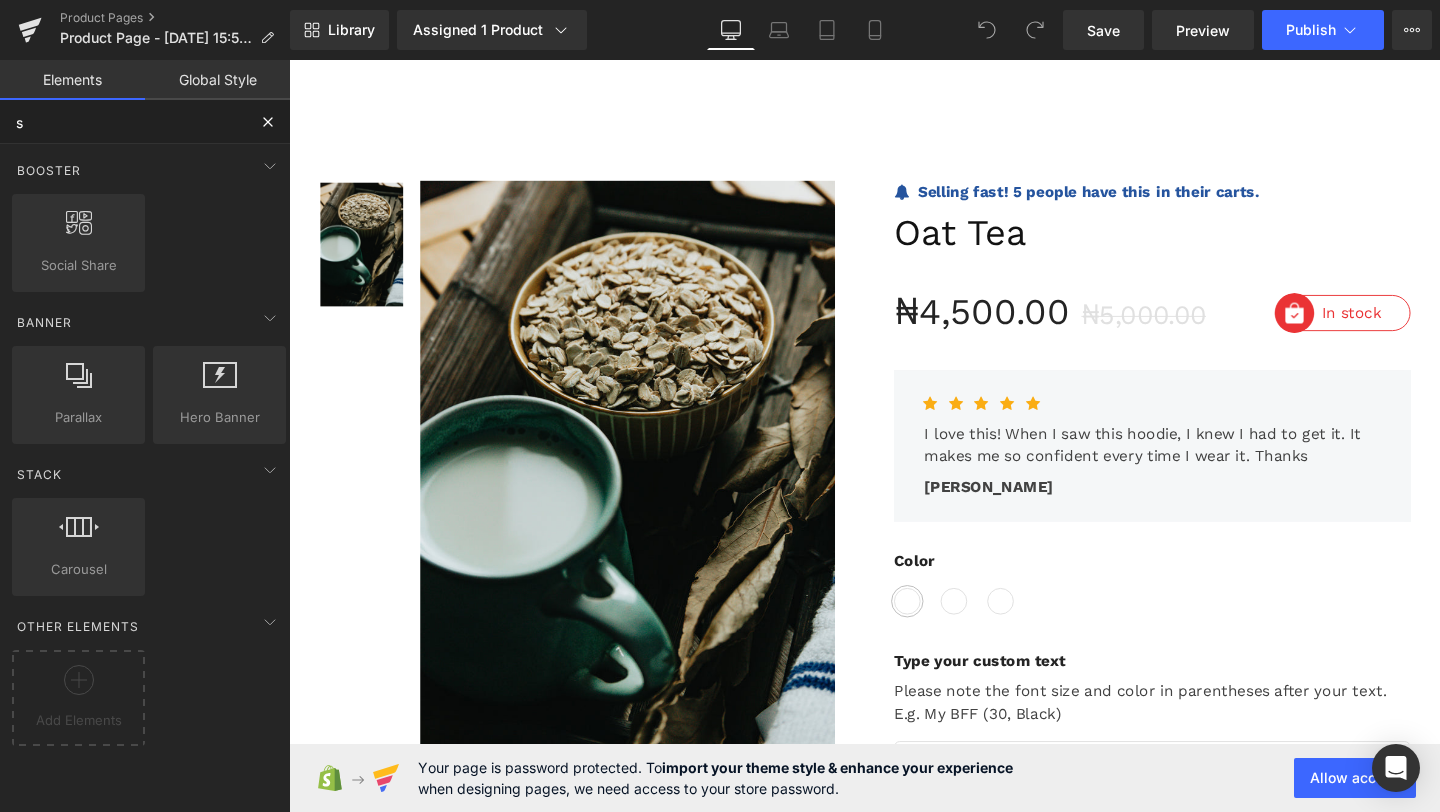 type 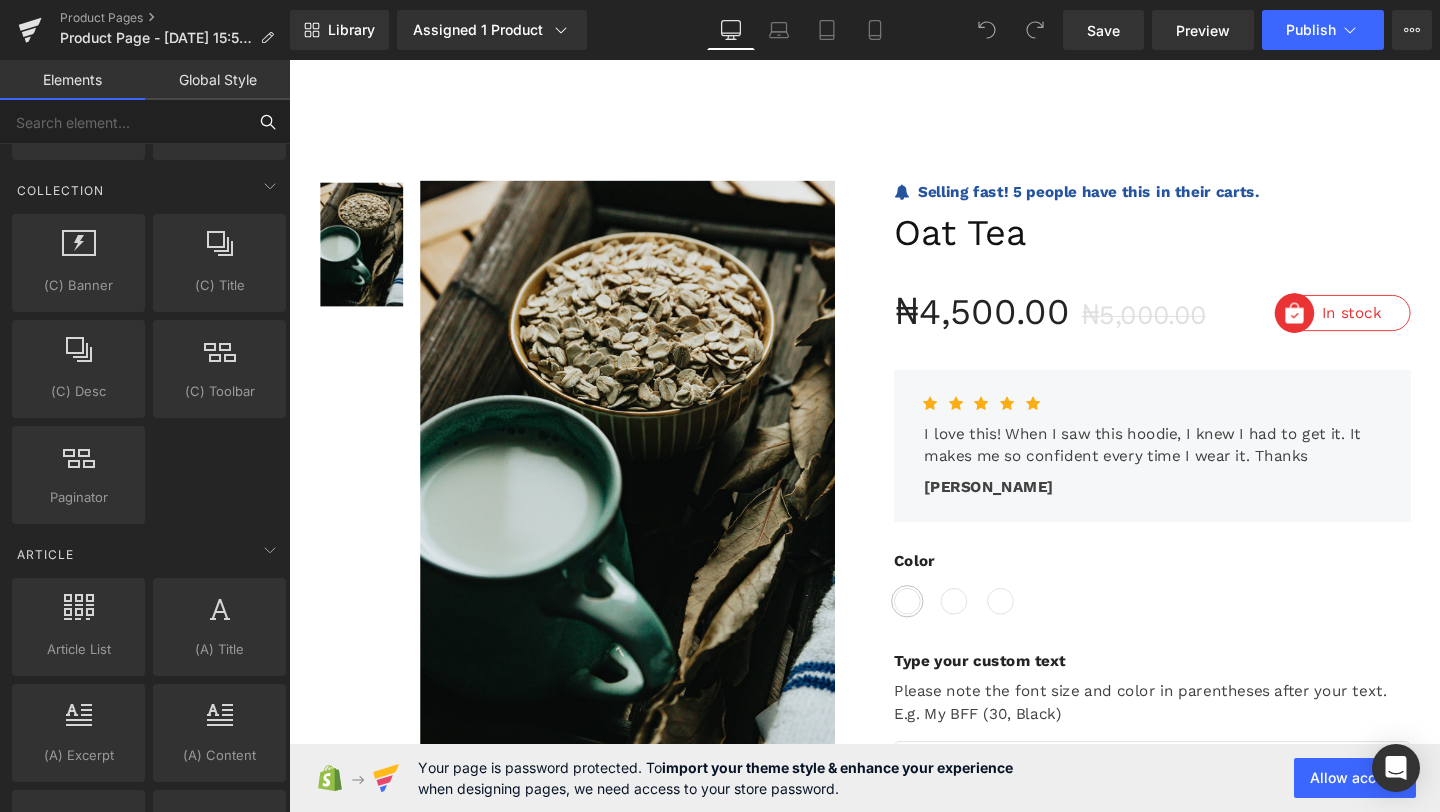 scroll, scrollTop: 3744, scrollLeft: 0, axis: vertical 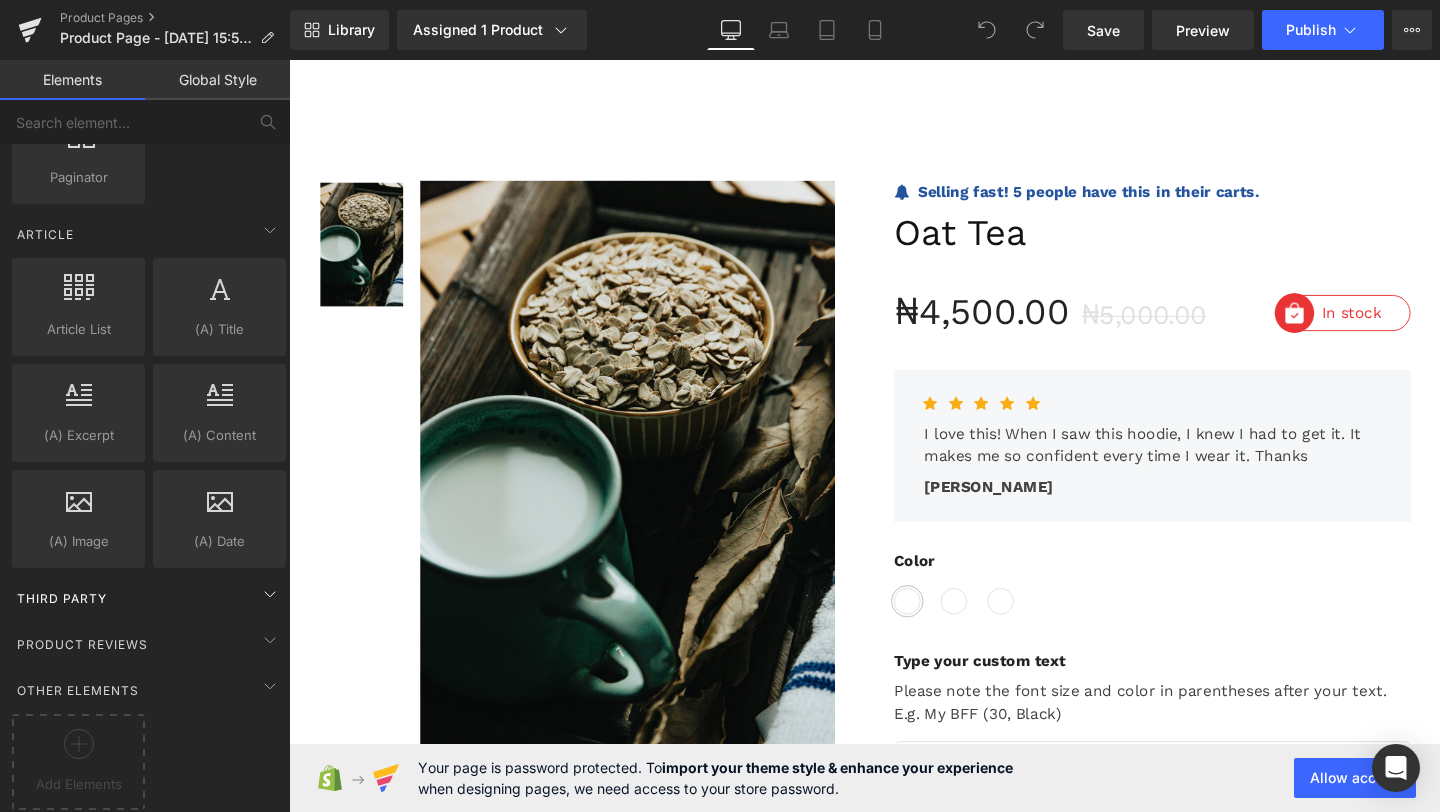 click on "Third Party" at bounding box center [149, 598] 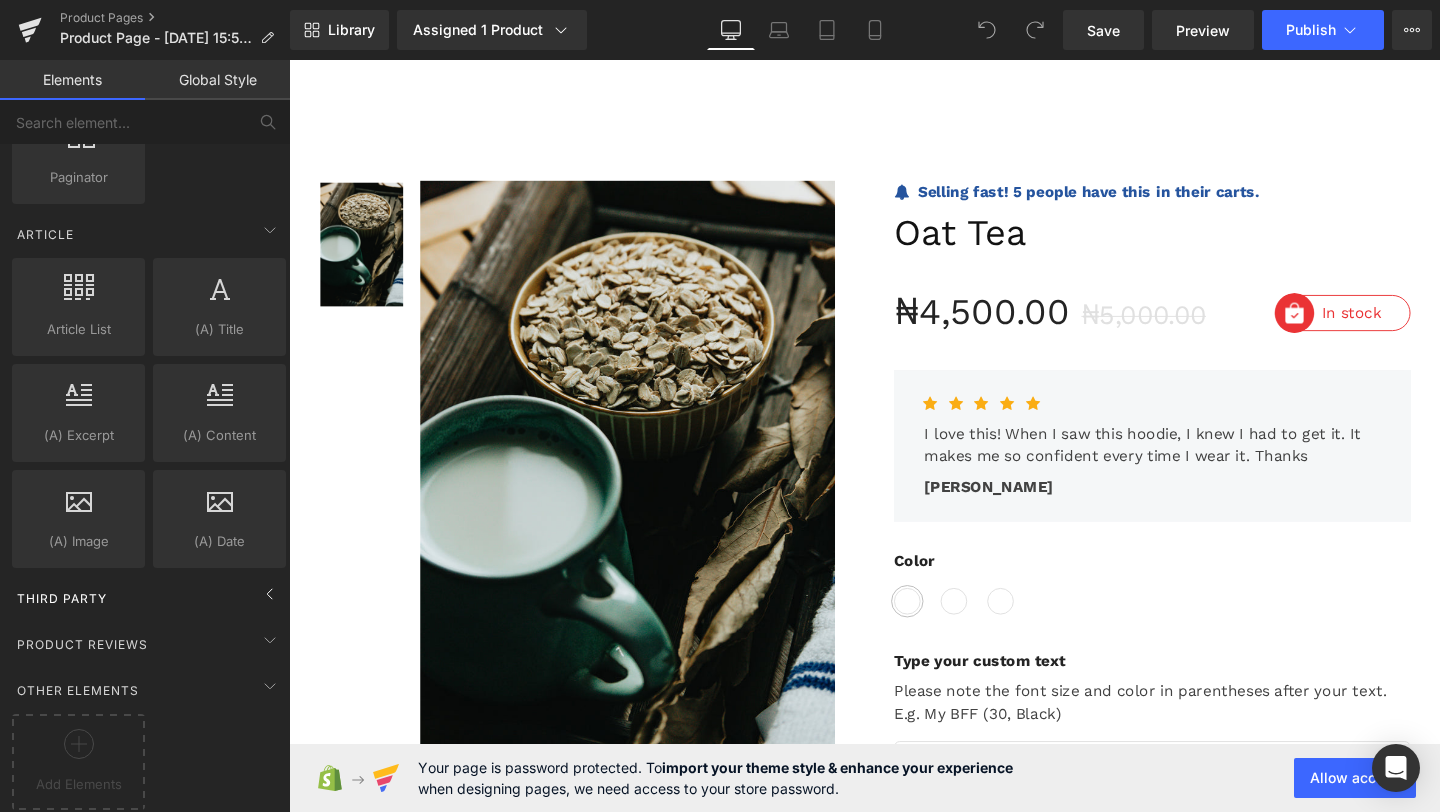 click on "Third Party" at bounding box center [149, 598] 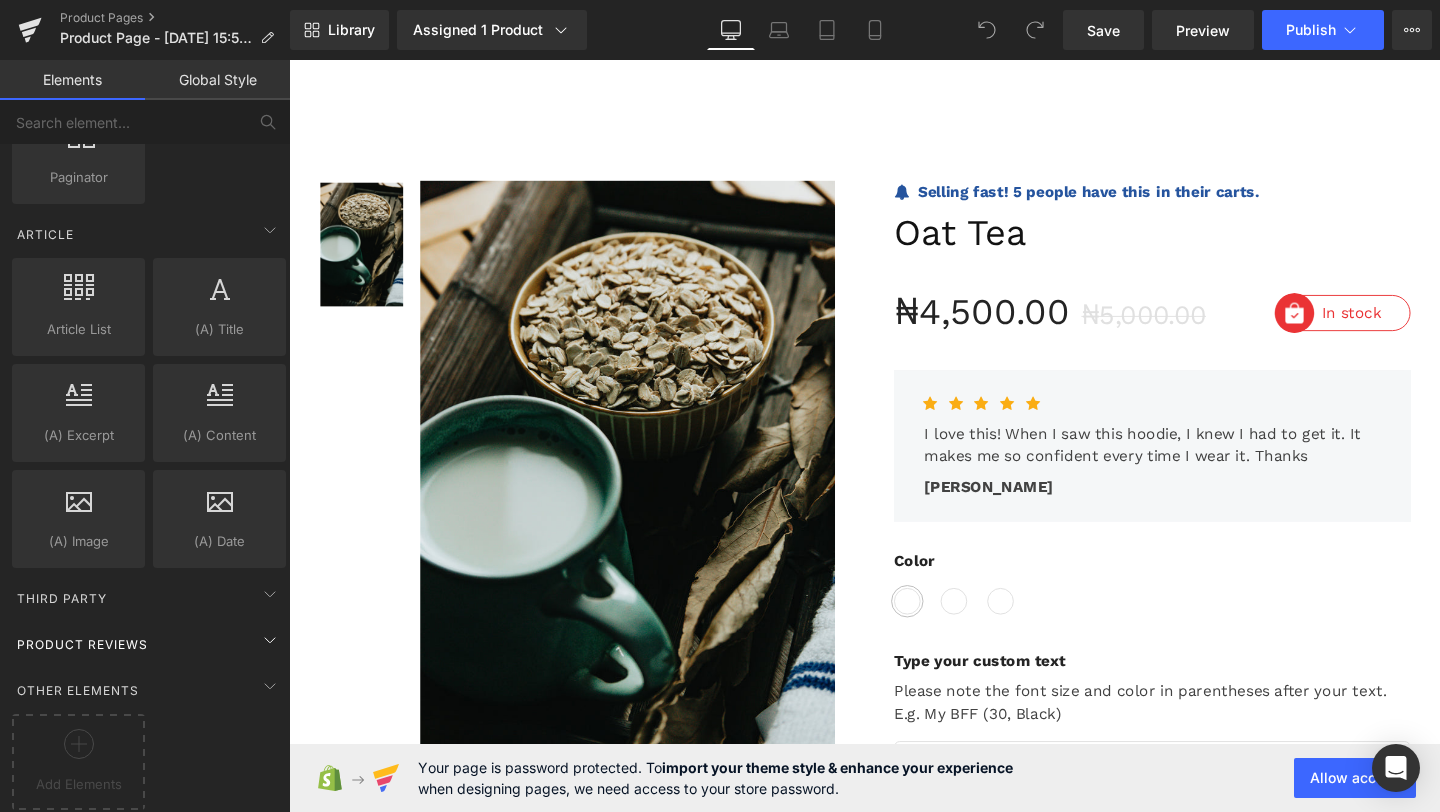 click on "Product Reviews" at bounding box center (149, 644) 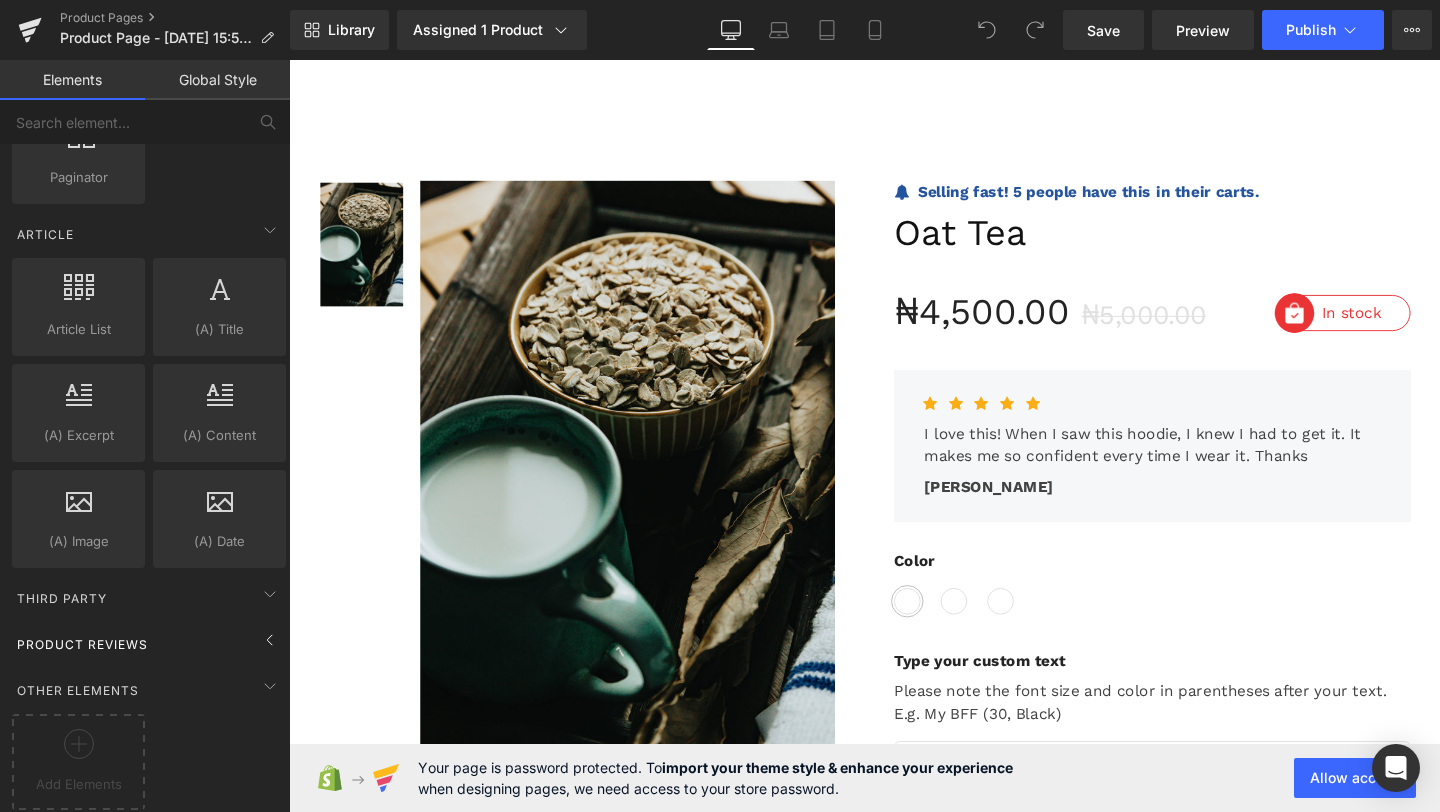 click on "Product Reviews" at bounding box center (149, 644) 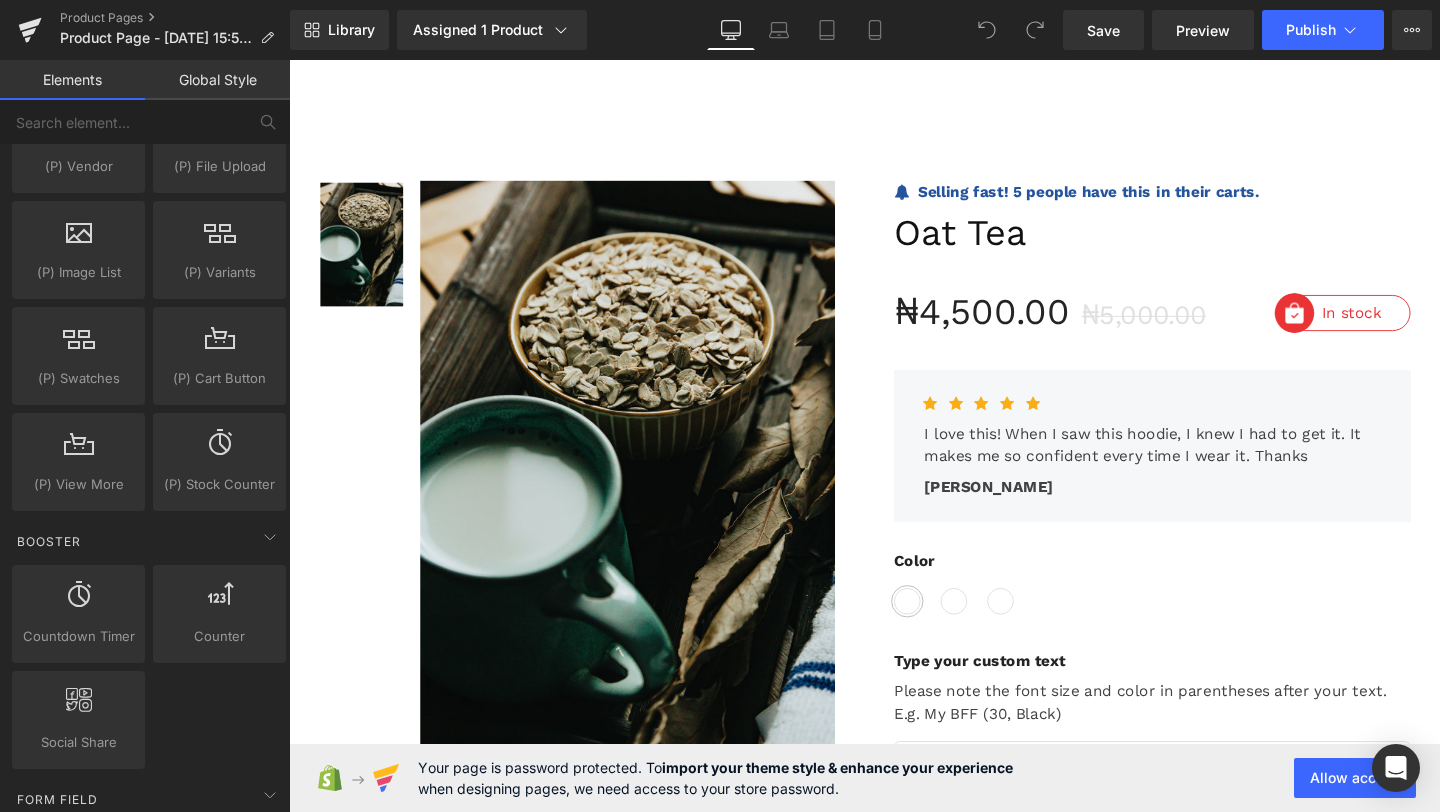 scroll, scrollTop: 3744, scrollLeft: 0, axis: vertical 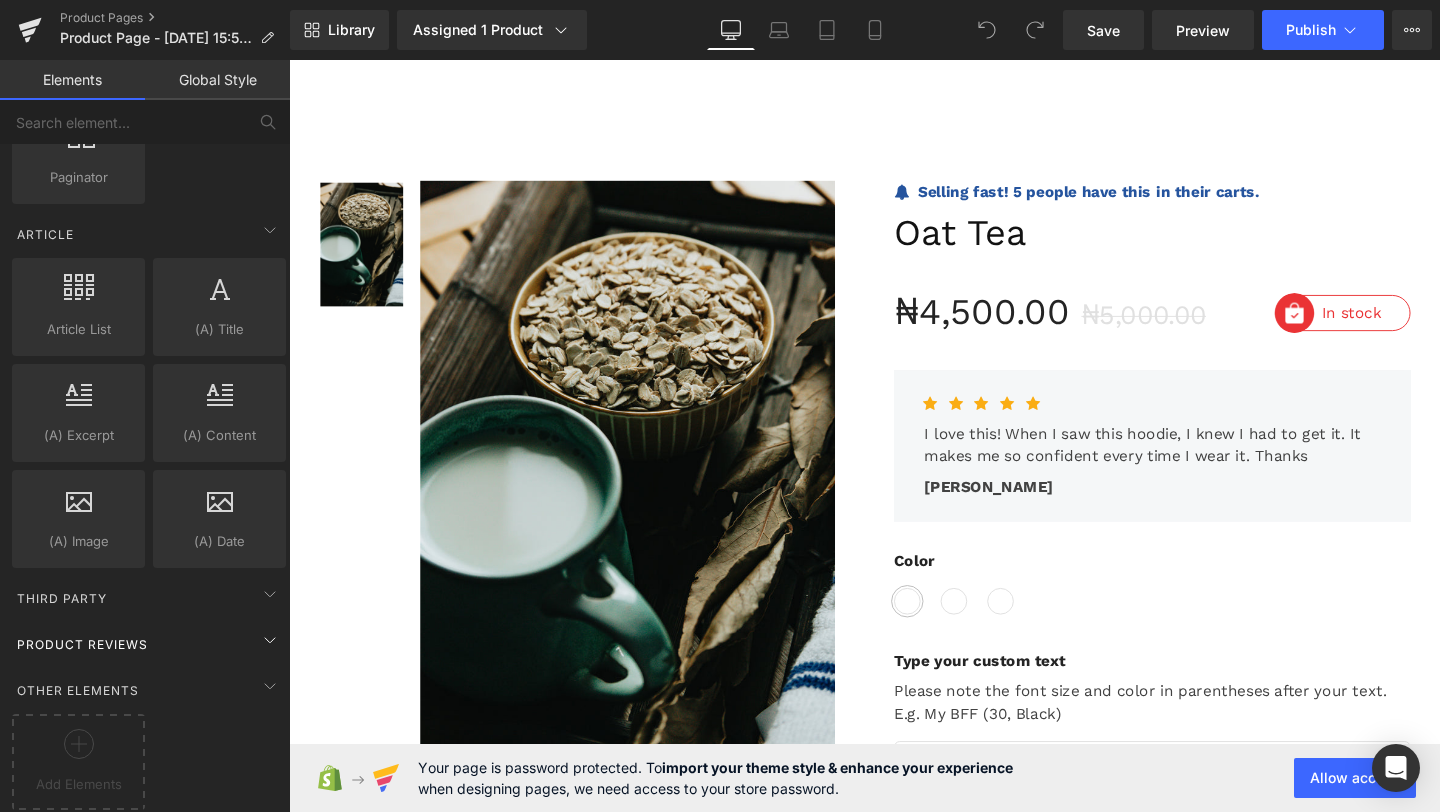 click on "Product Reviews" at bounding box center [149, 644] 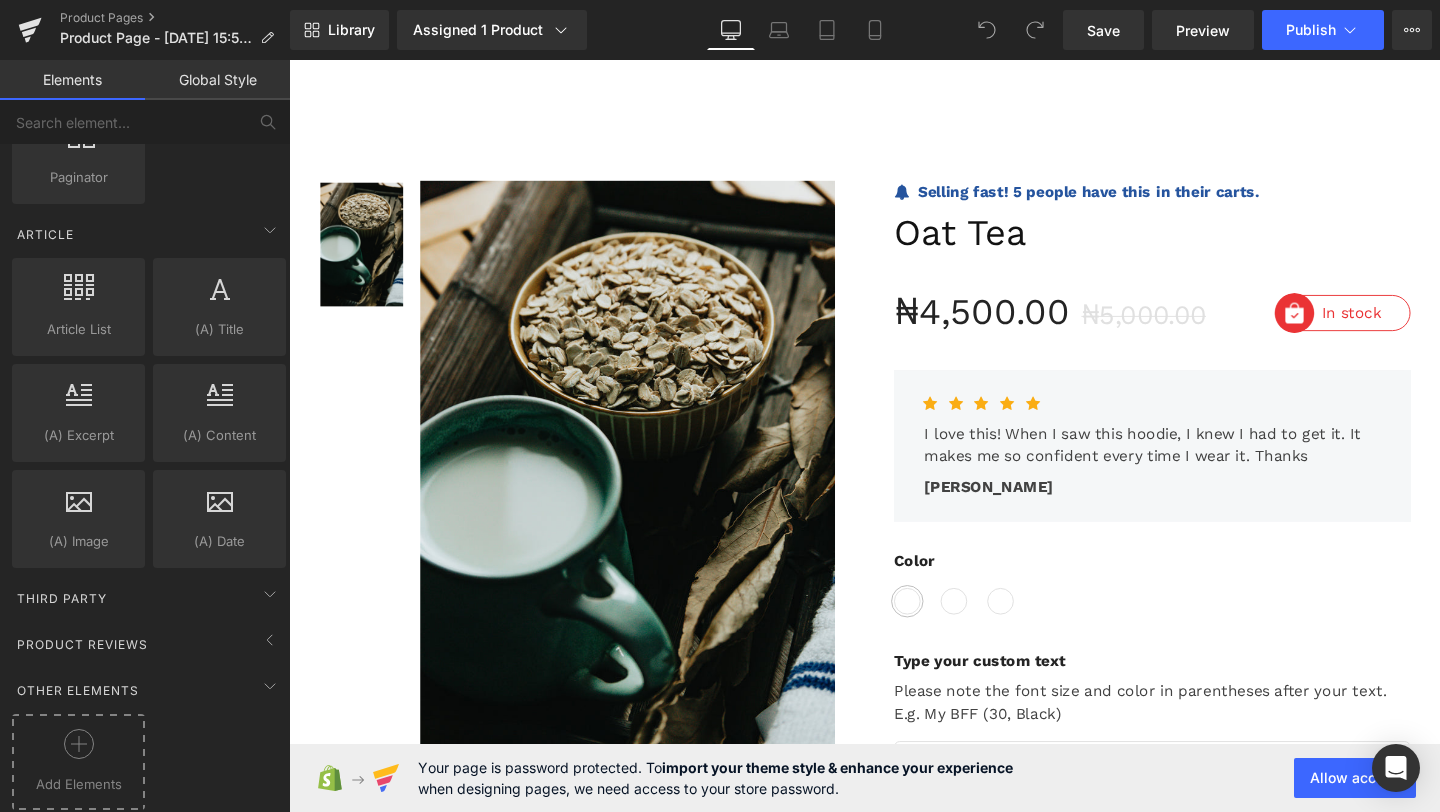 click 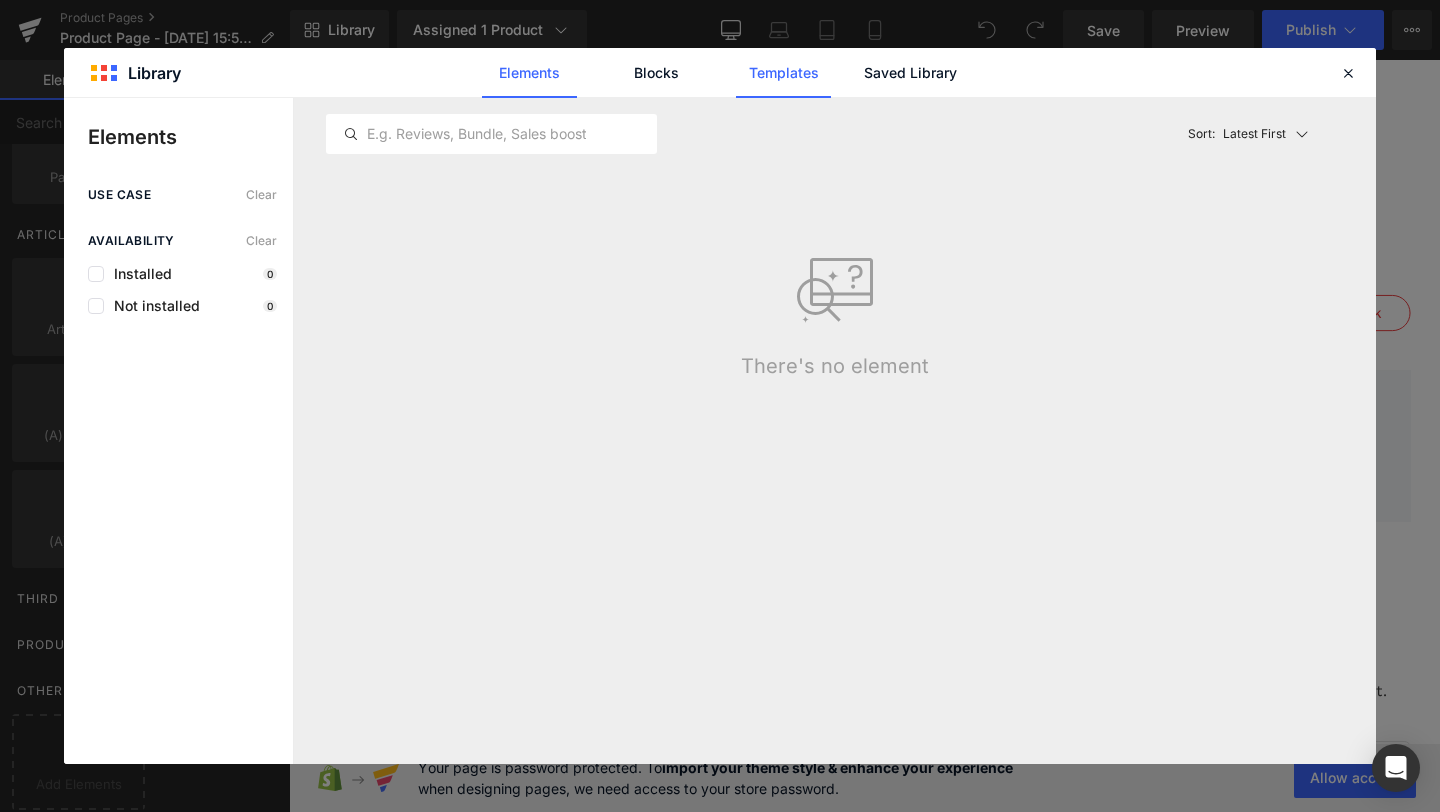 click on "Templates" 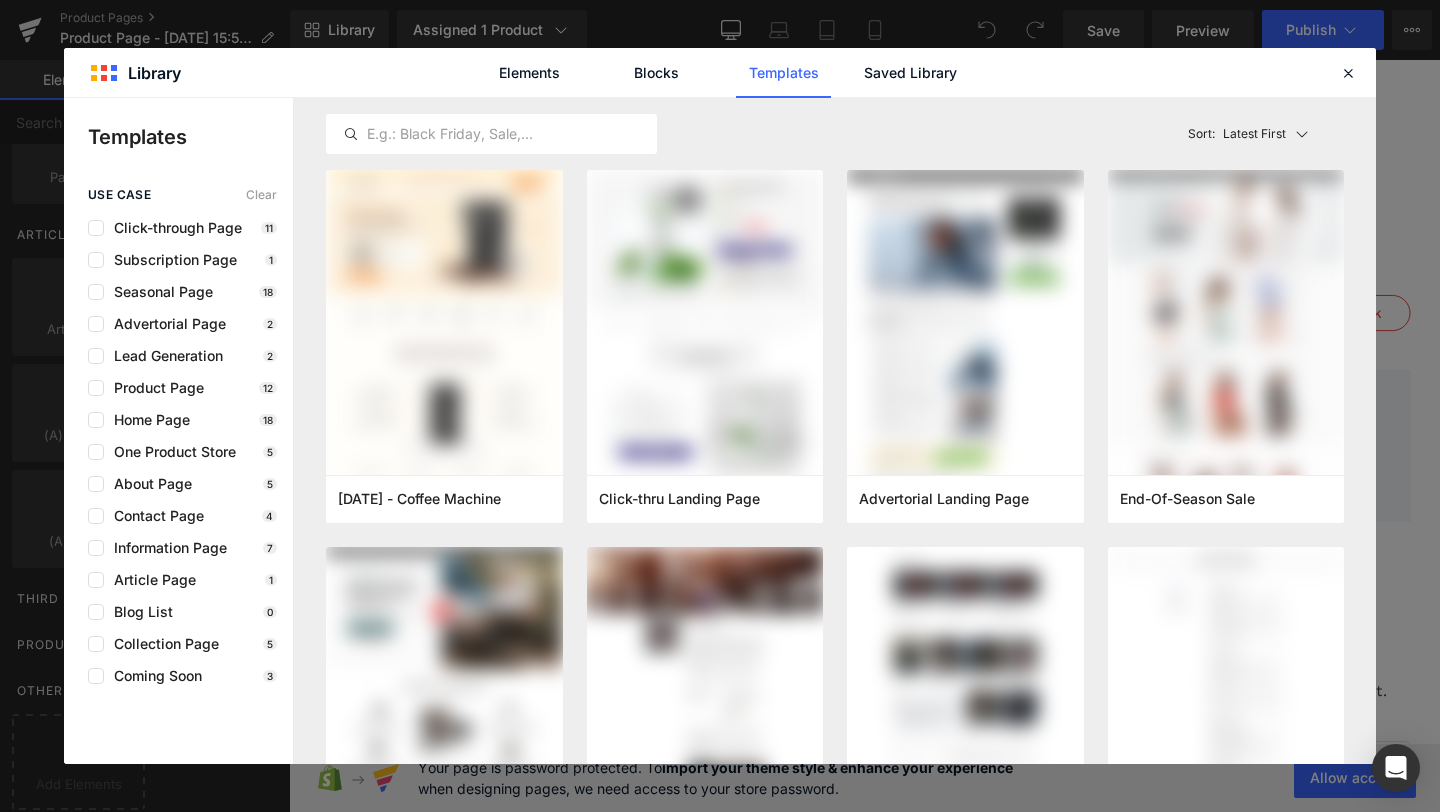 click on "Elements" 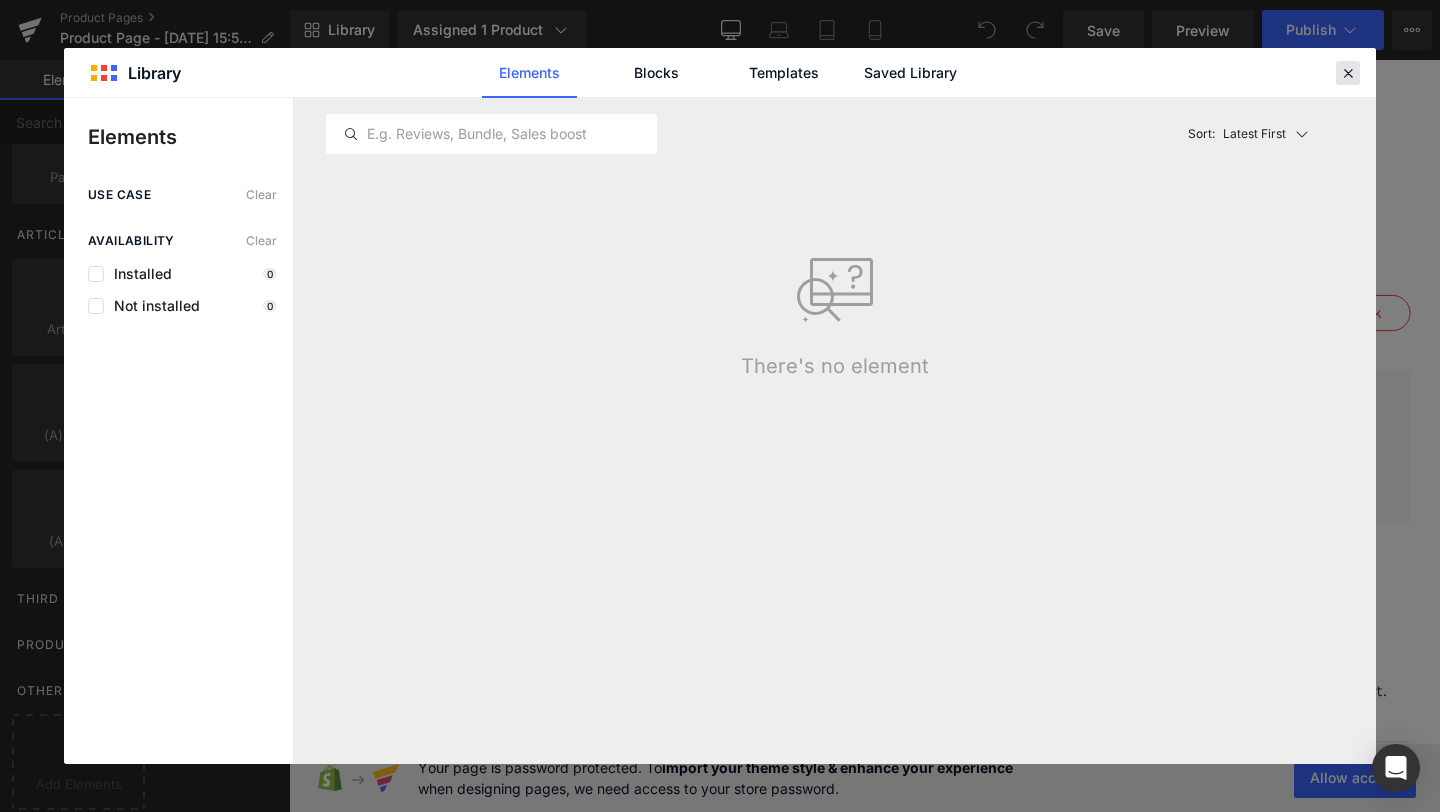 click at bounding box center (1348, 73) 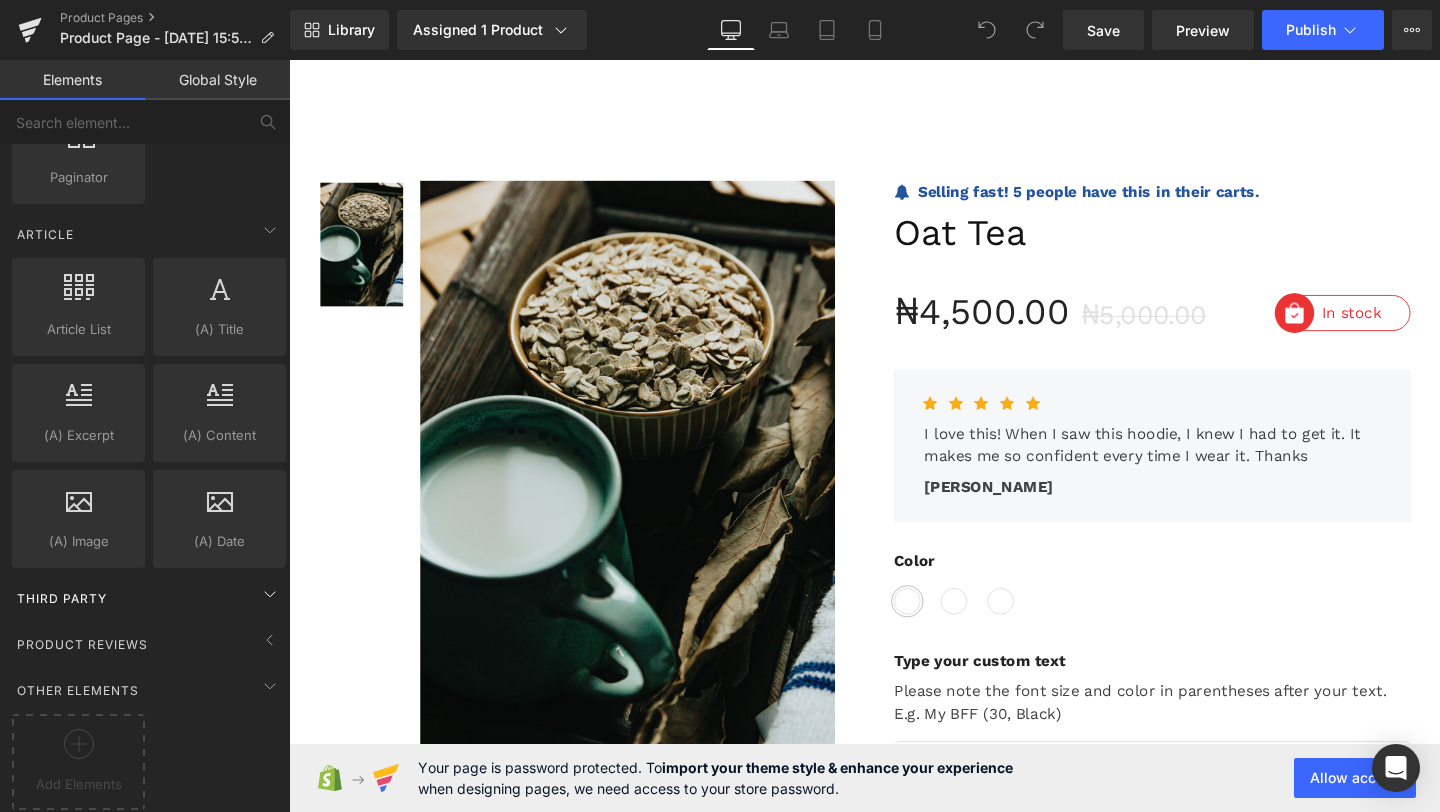 click on "Third Party" at bounding box center [62, 598] 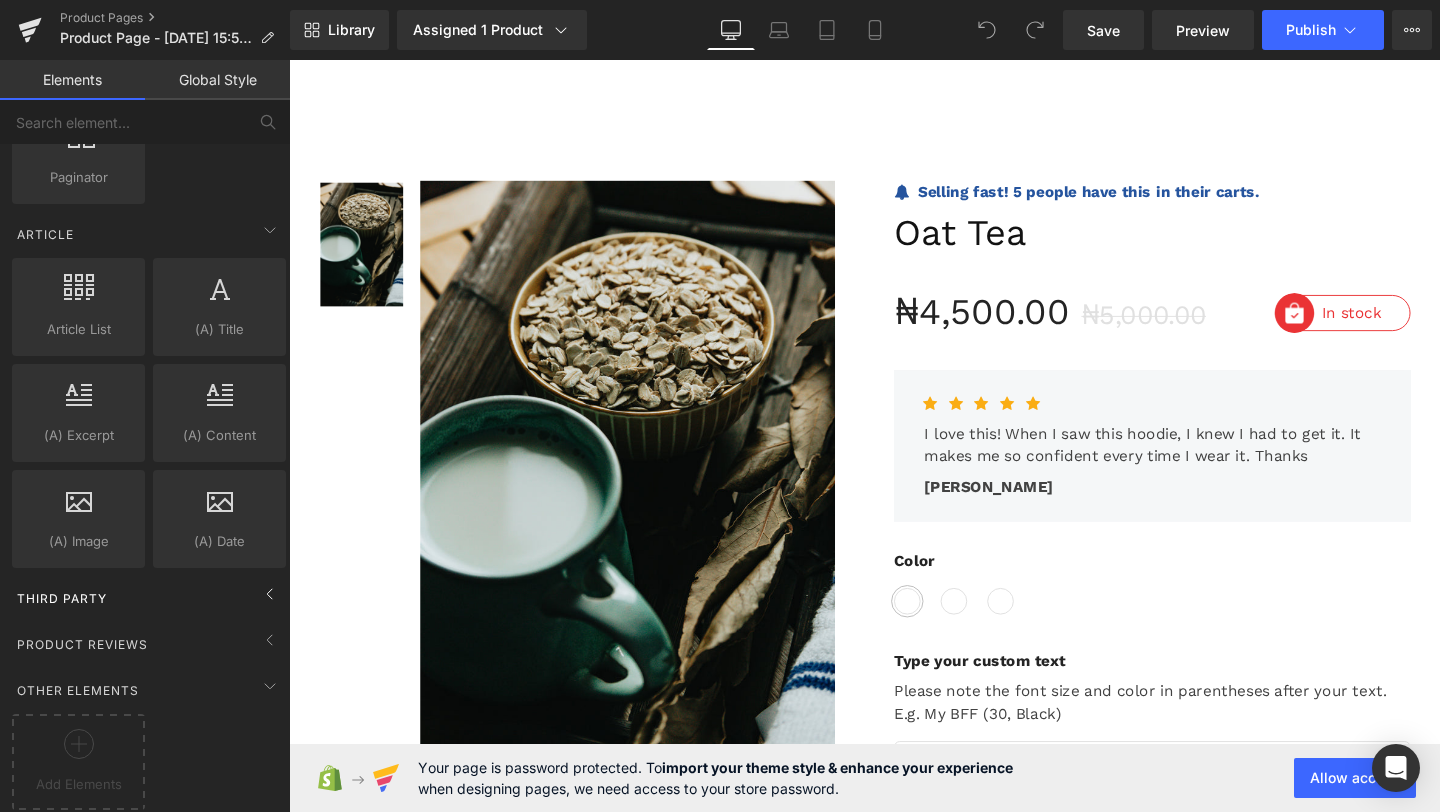 click on "Third Party" at bounding box center [62, 598] 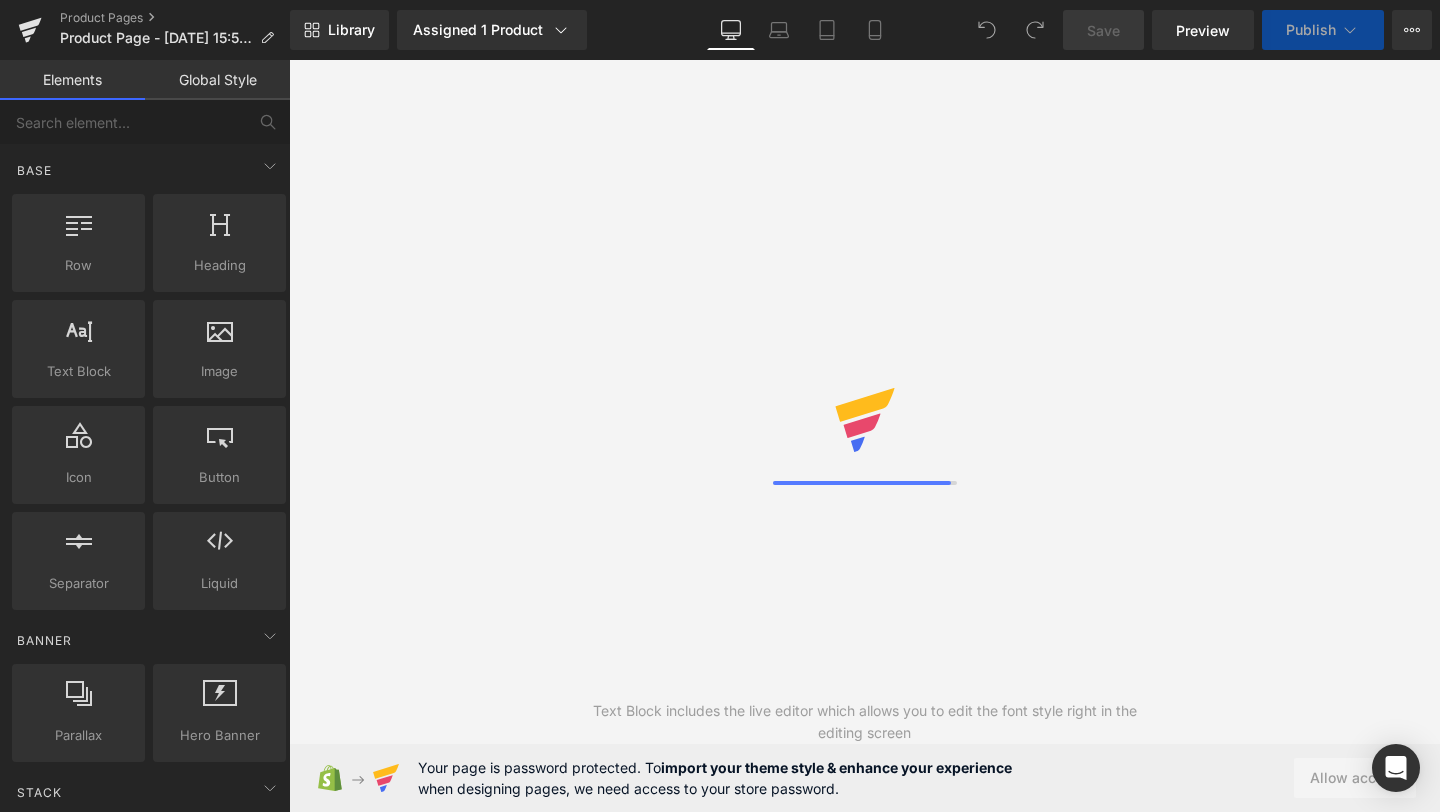 scroll, scrollTop: 0, scrollLeft: 0, axis: both 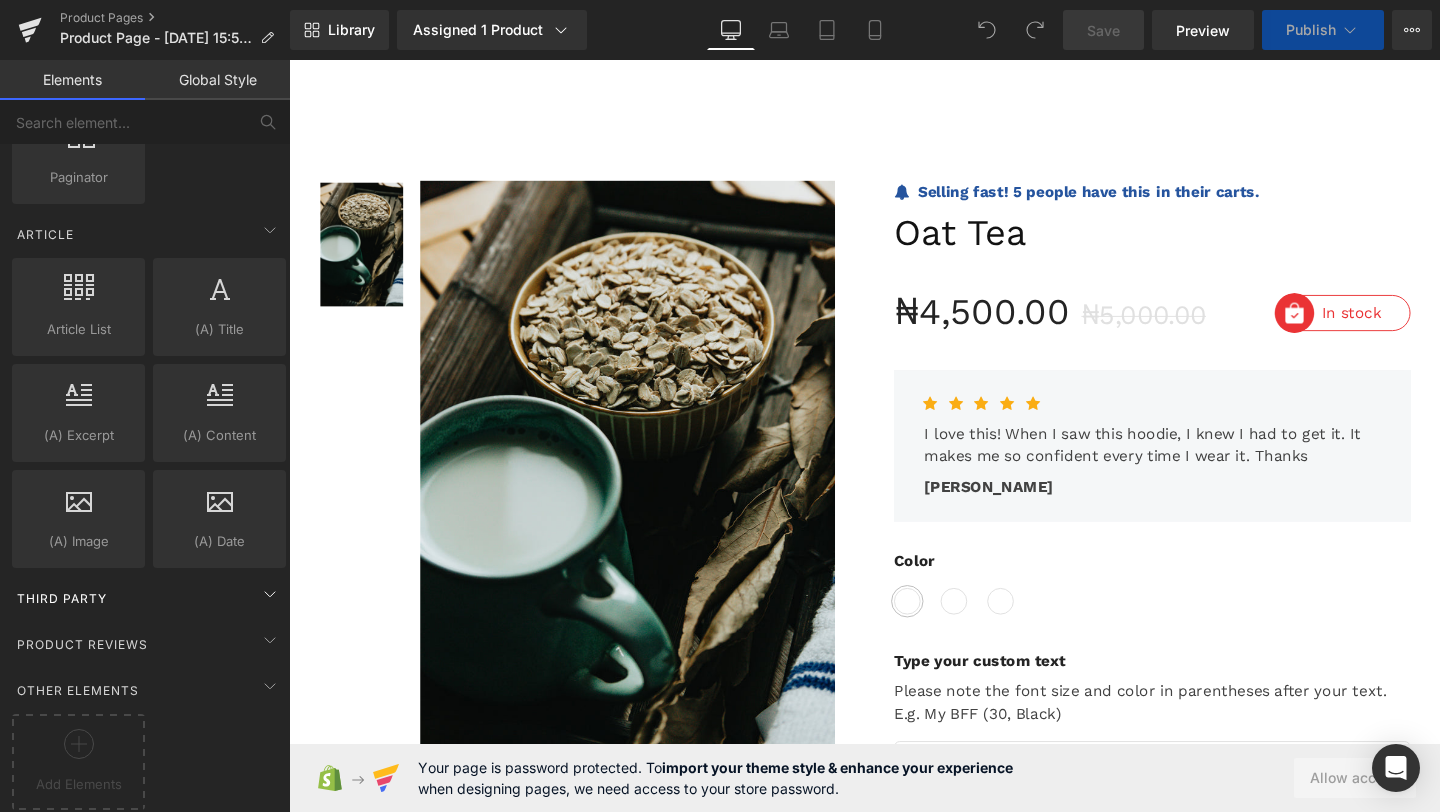 click on "Third Party" at bounding box center [149, 598] 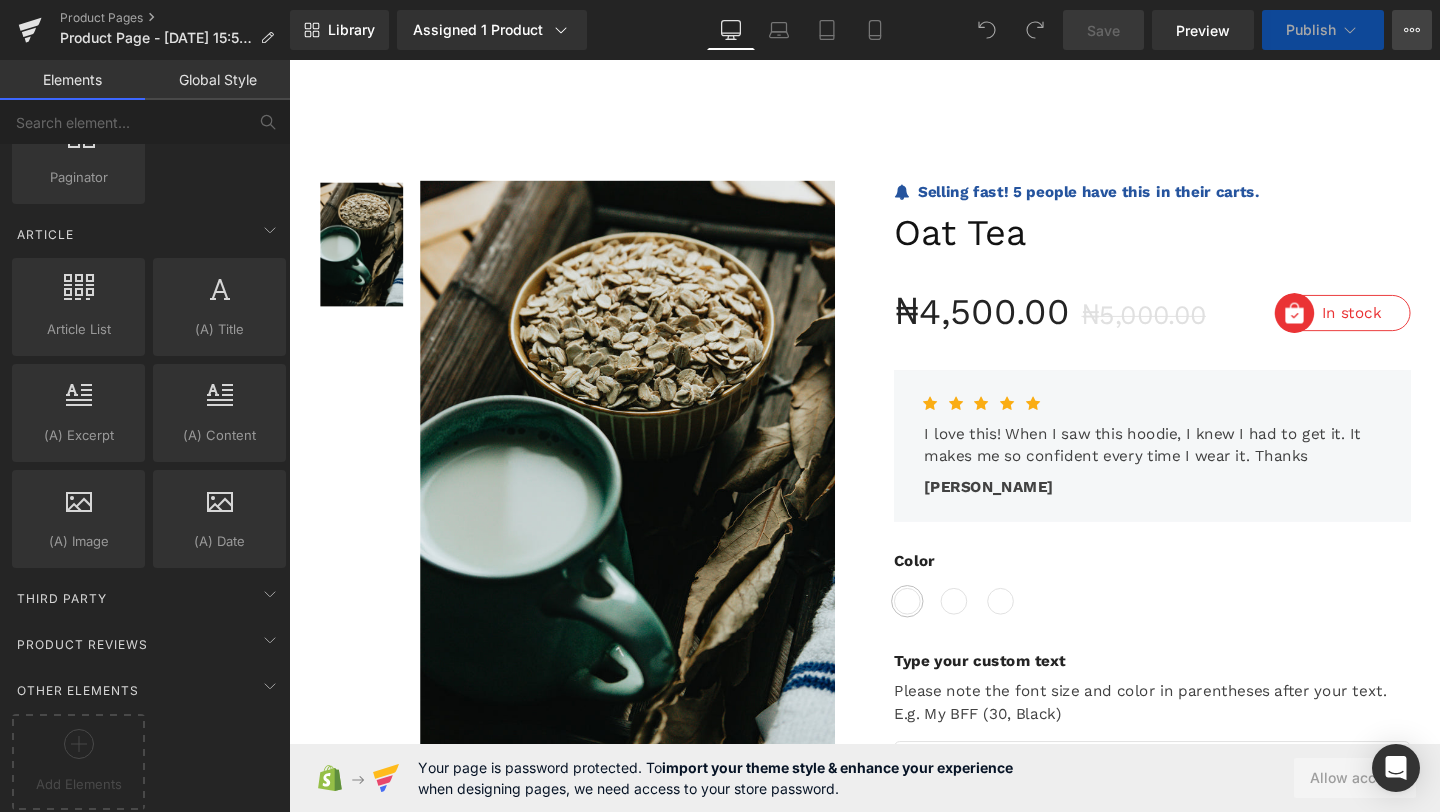 click on "View Live Page View with current Template Save Template to Library Schedule Publish  Optimize  Publish Settings Shortcuts" at bounding box center [1412, 30] 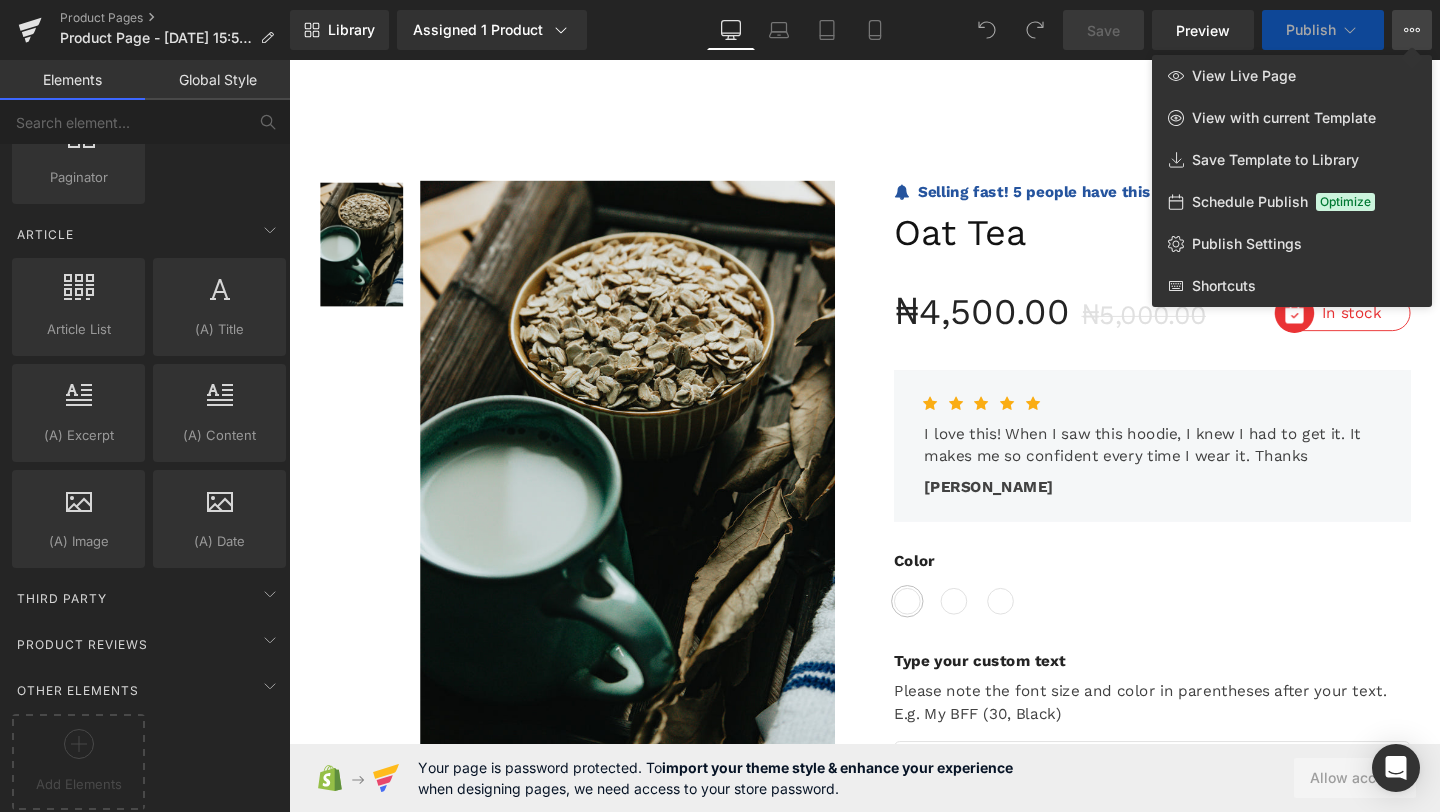 drag, startPoint x: 1410, startPoint y: 42, endPoint x: 372, endPoint y: 121, distance: 1041.002 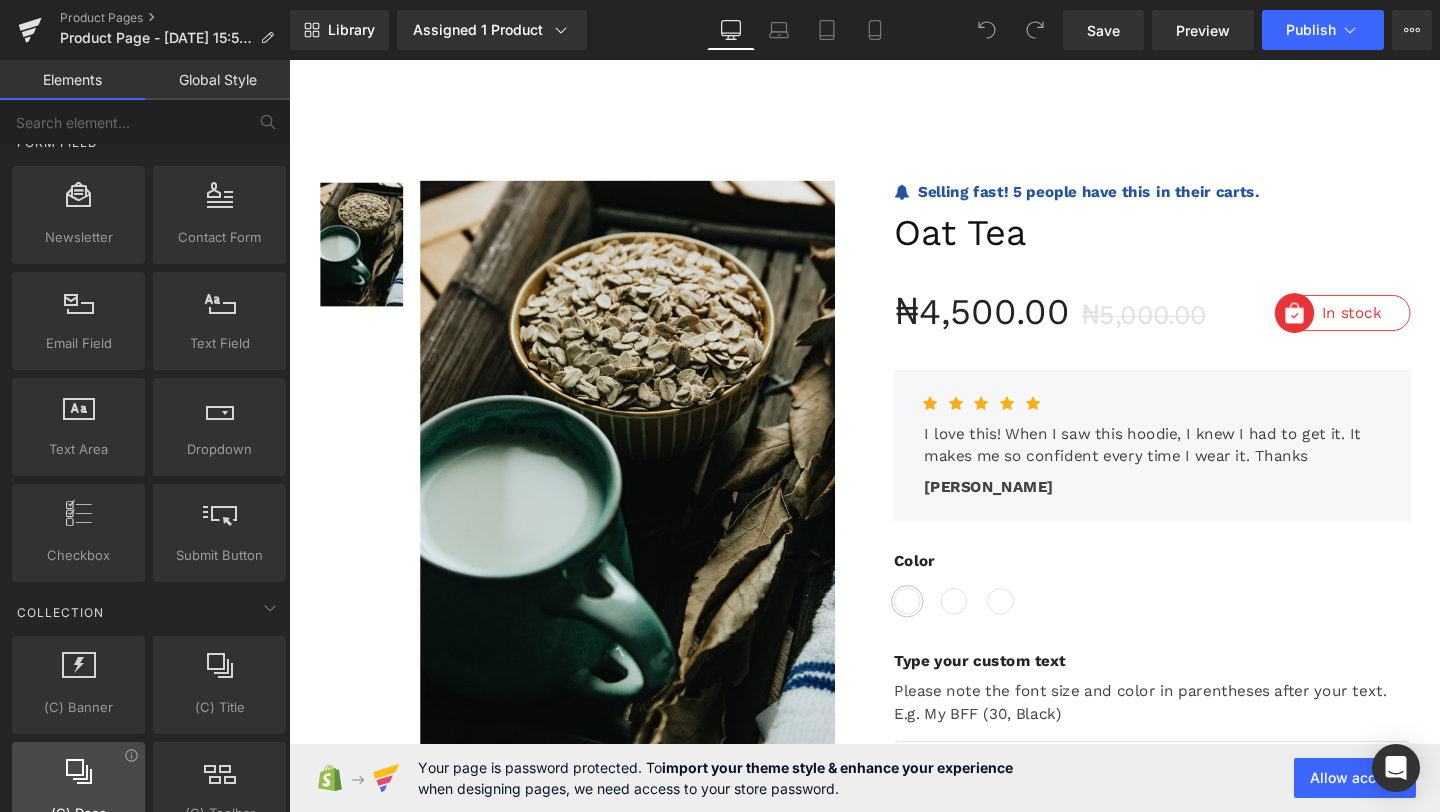 scroll, scrollTop: 3744, scrollLeft: 0, axis: vertical 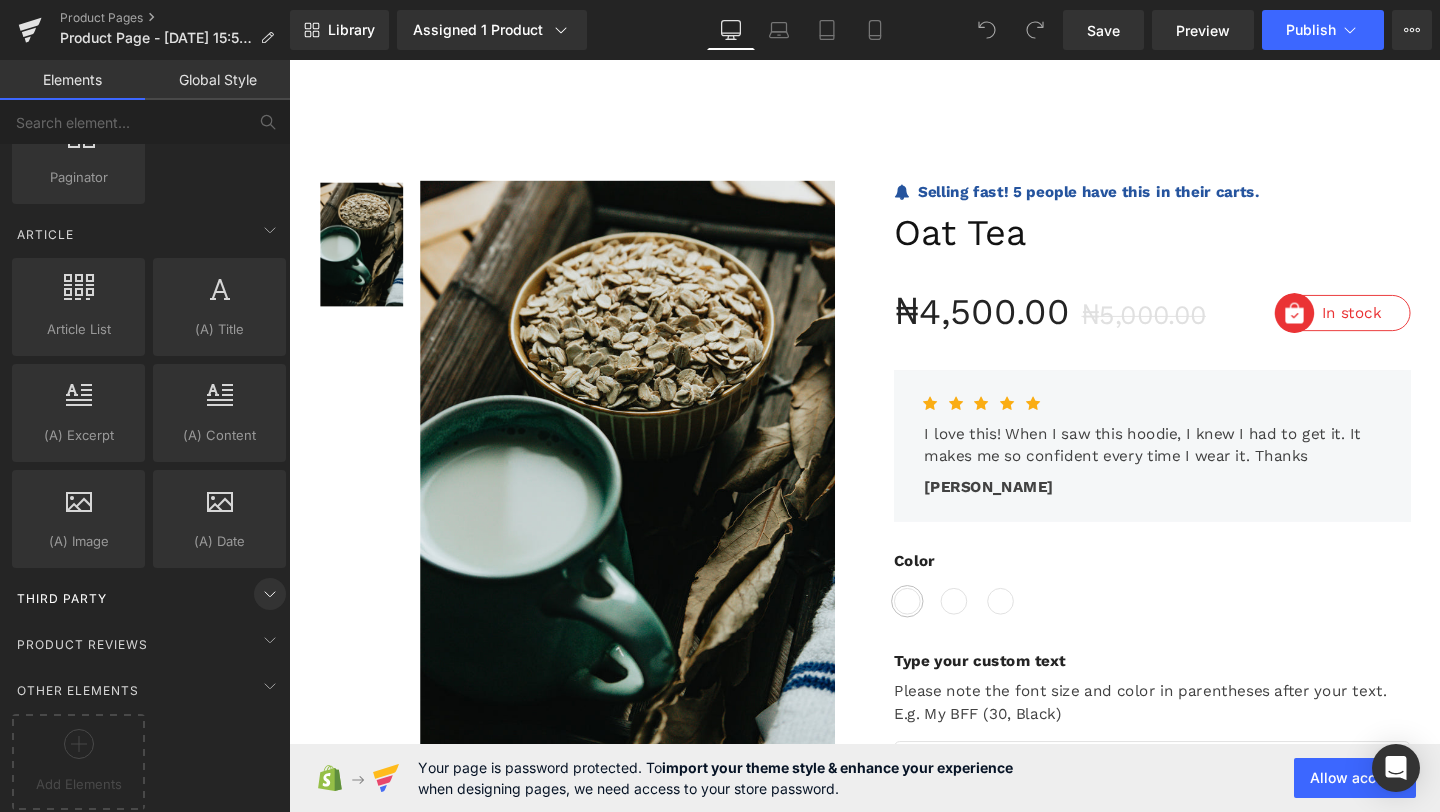 click at bounding box center [270, 594] 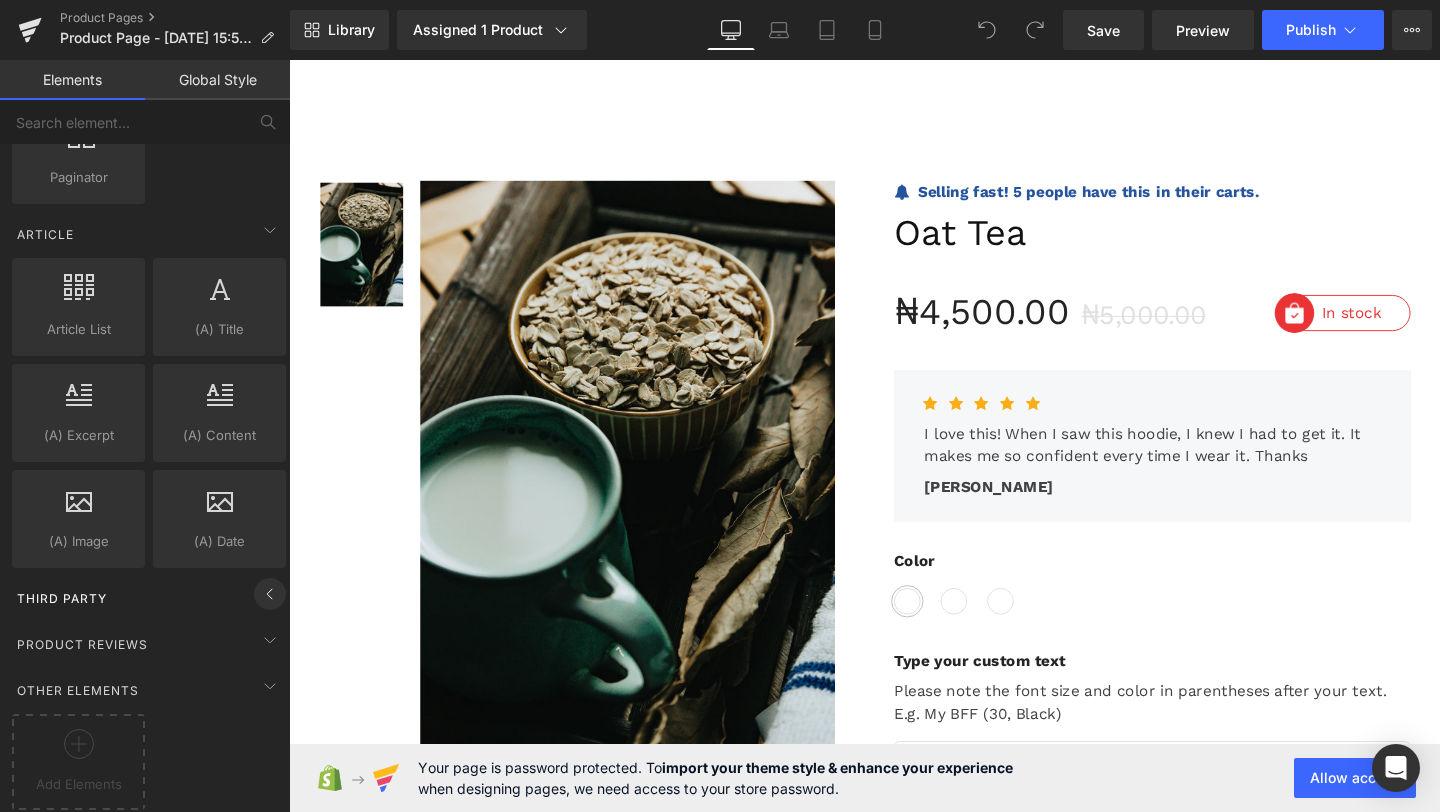 click at bounding box center (270, 594) 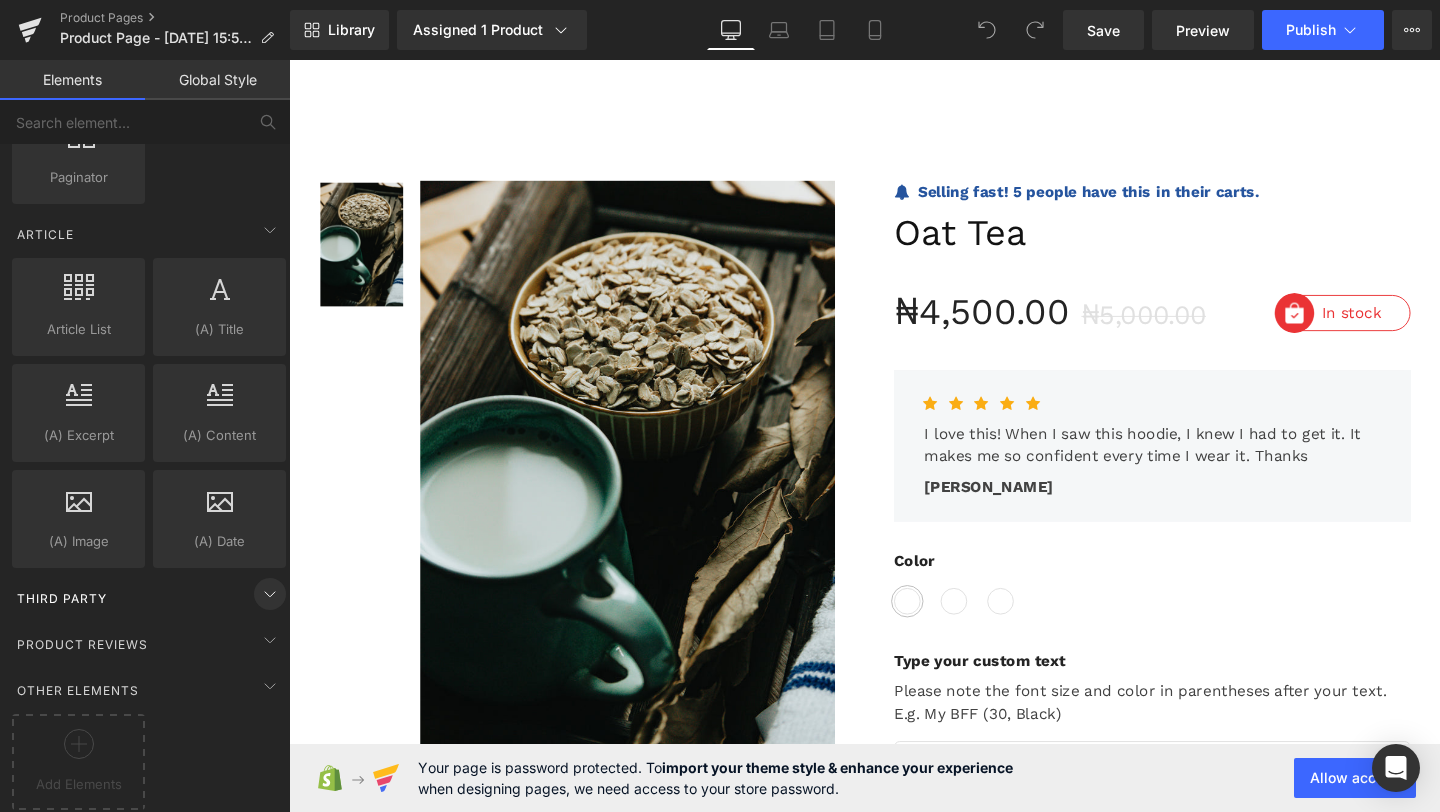 click 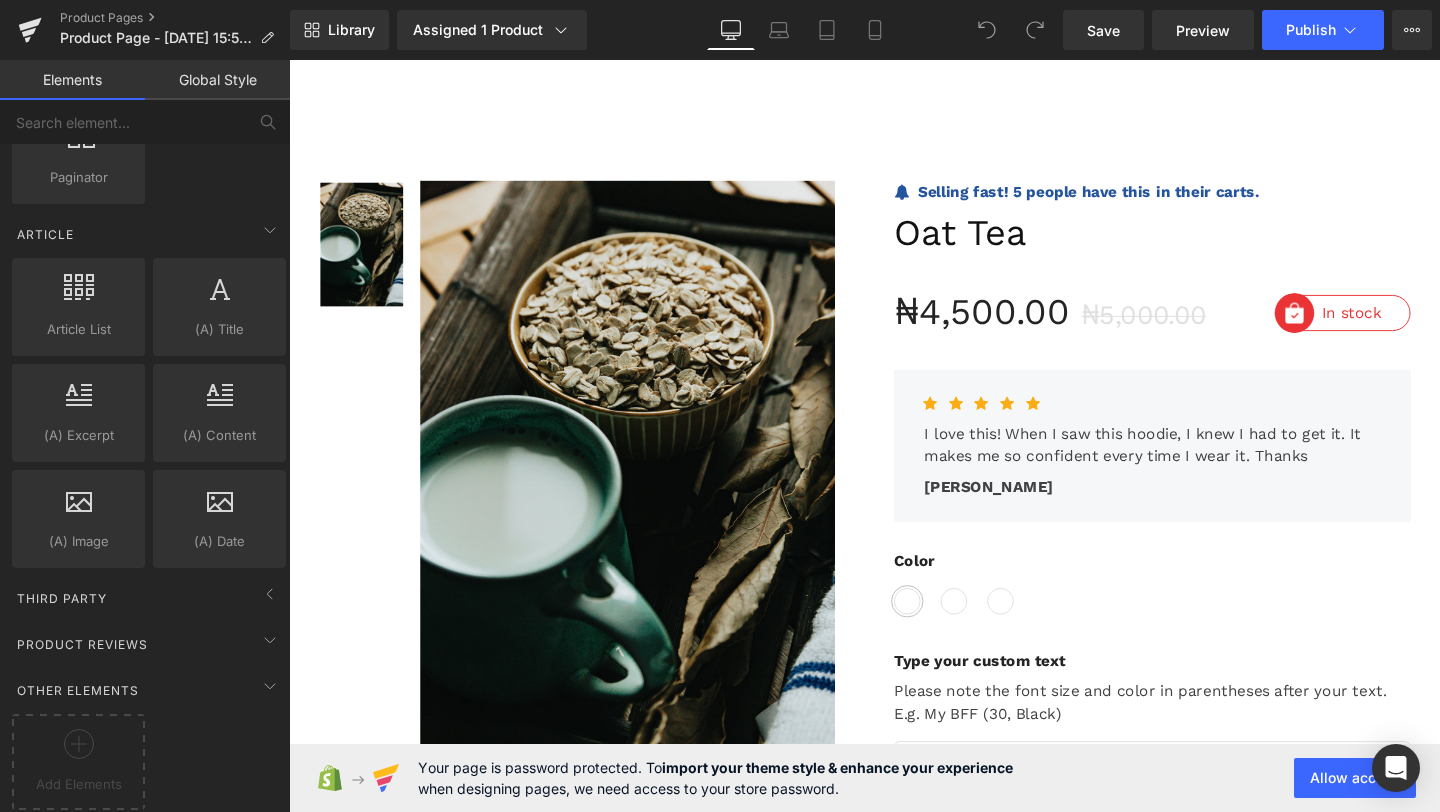 click on "Global Style" at bounding box center (217, 80) 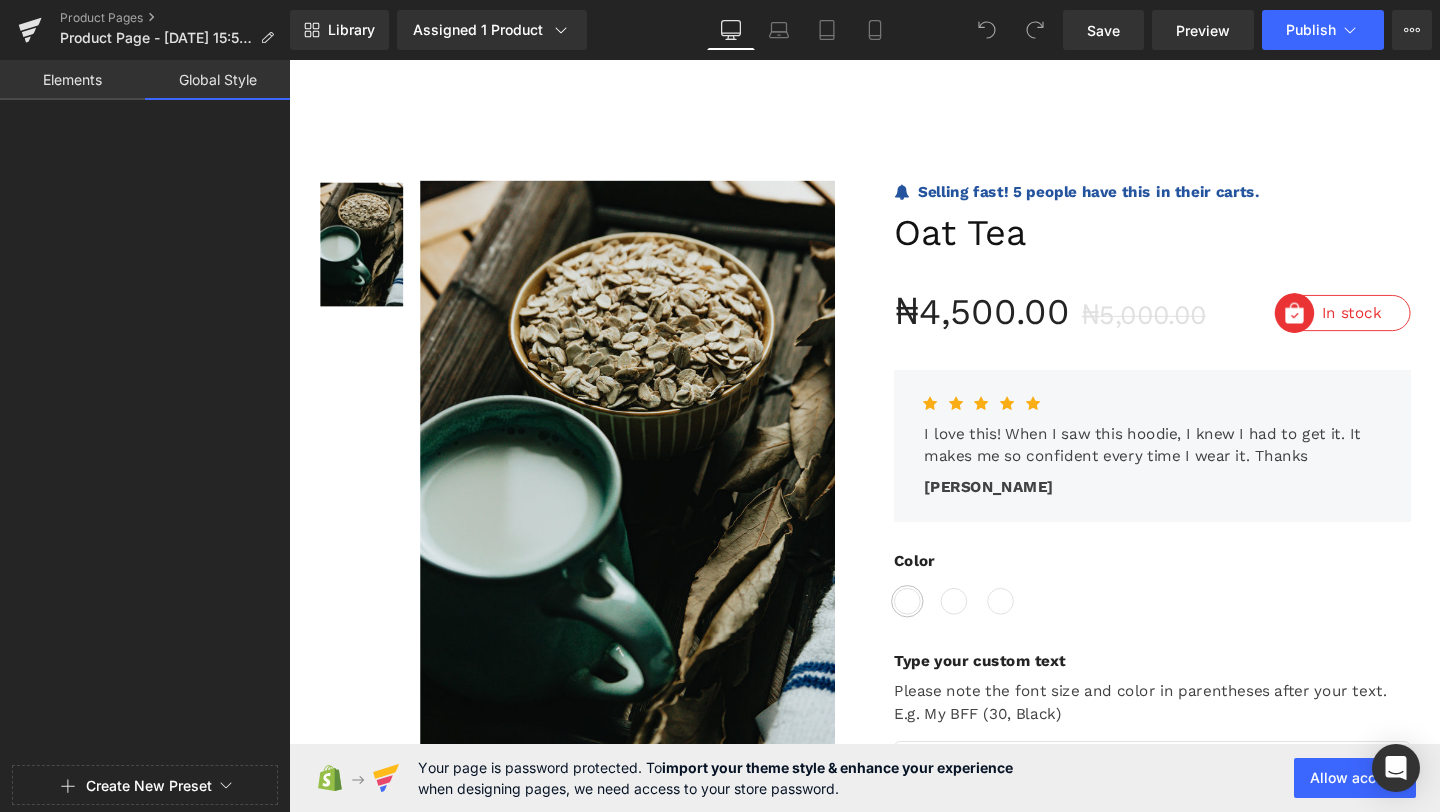 click on "Elements" at bounding box center [72, 80] 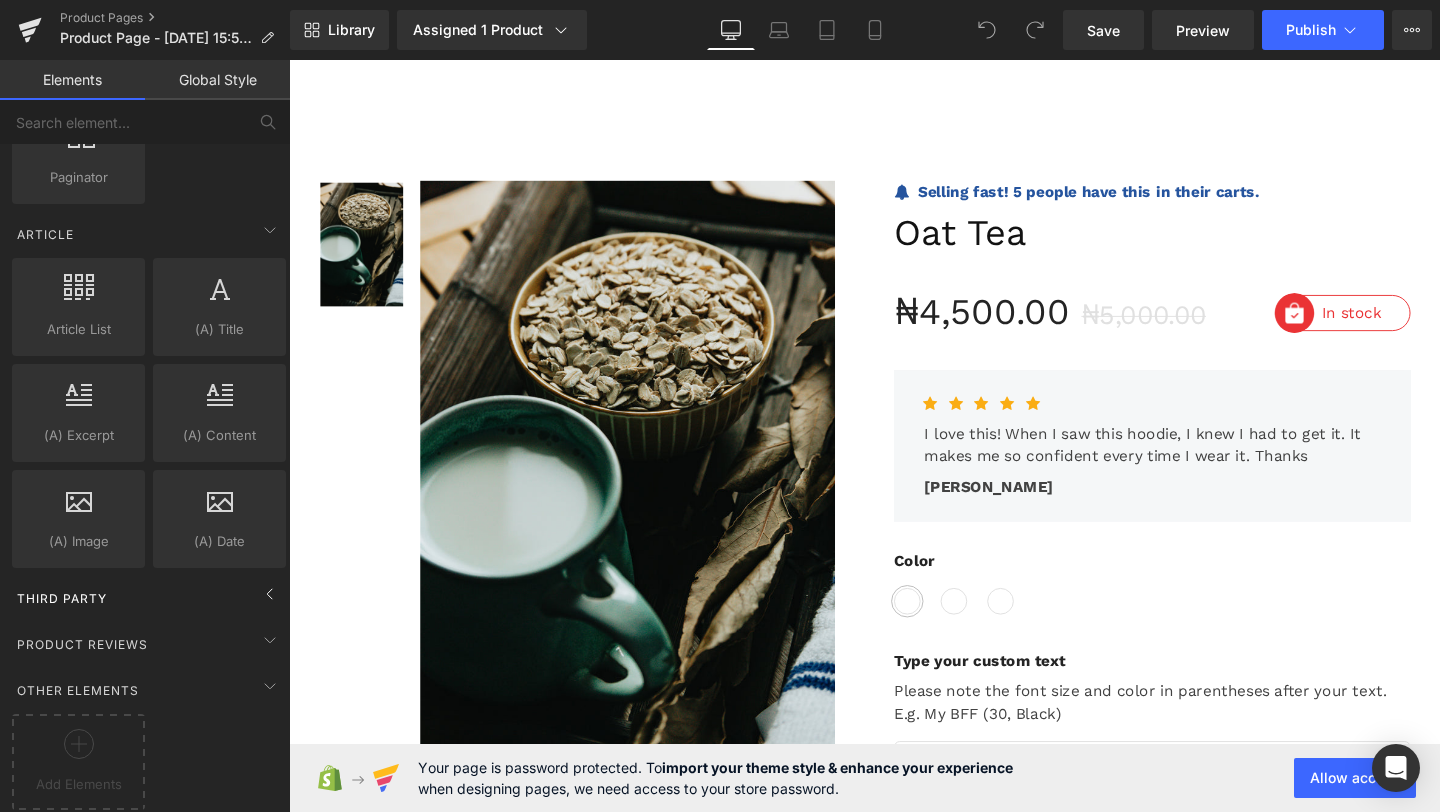 click on "Third Party" at bounding box center (149, 598) 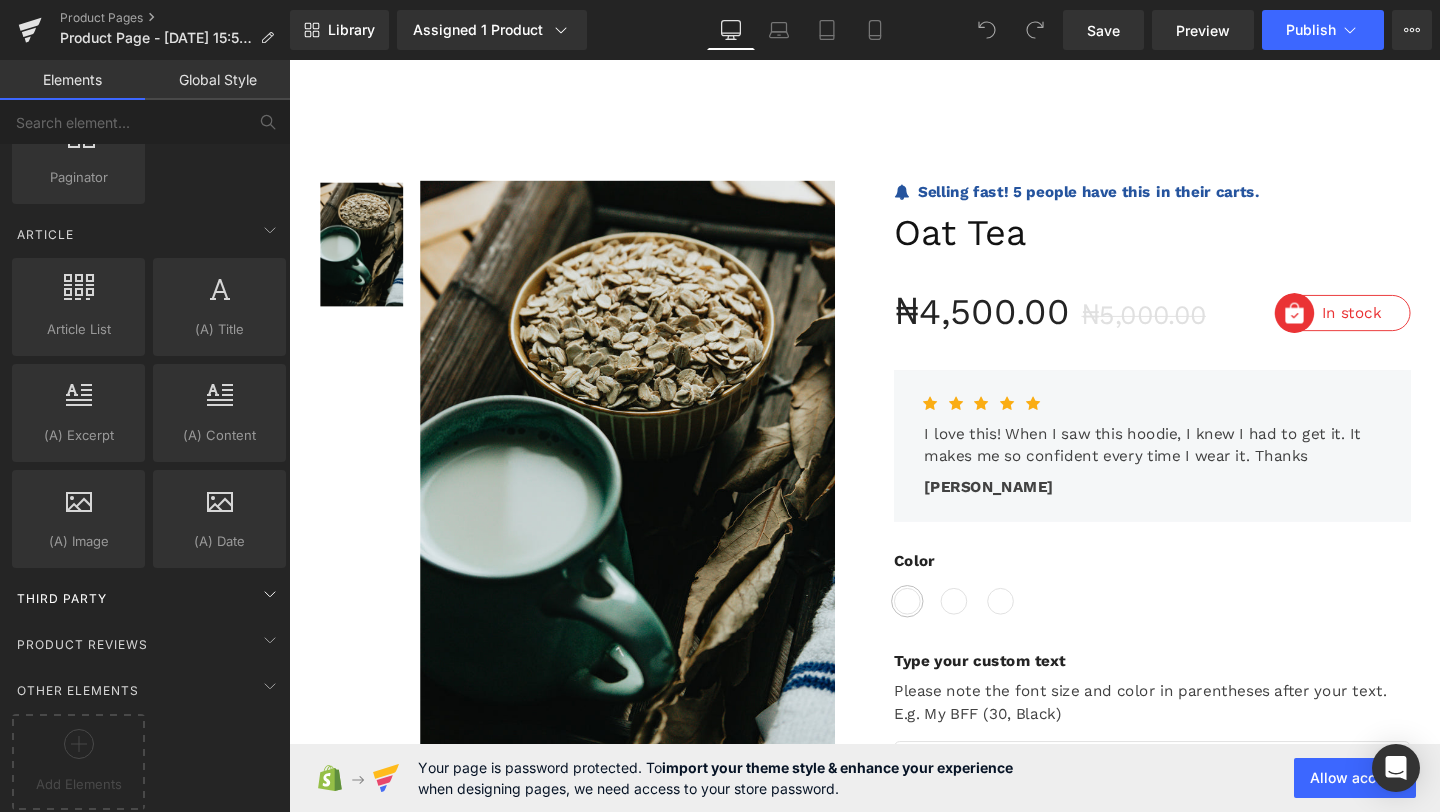 click on "Third Party" at bounding box center [149, 598] 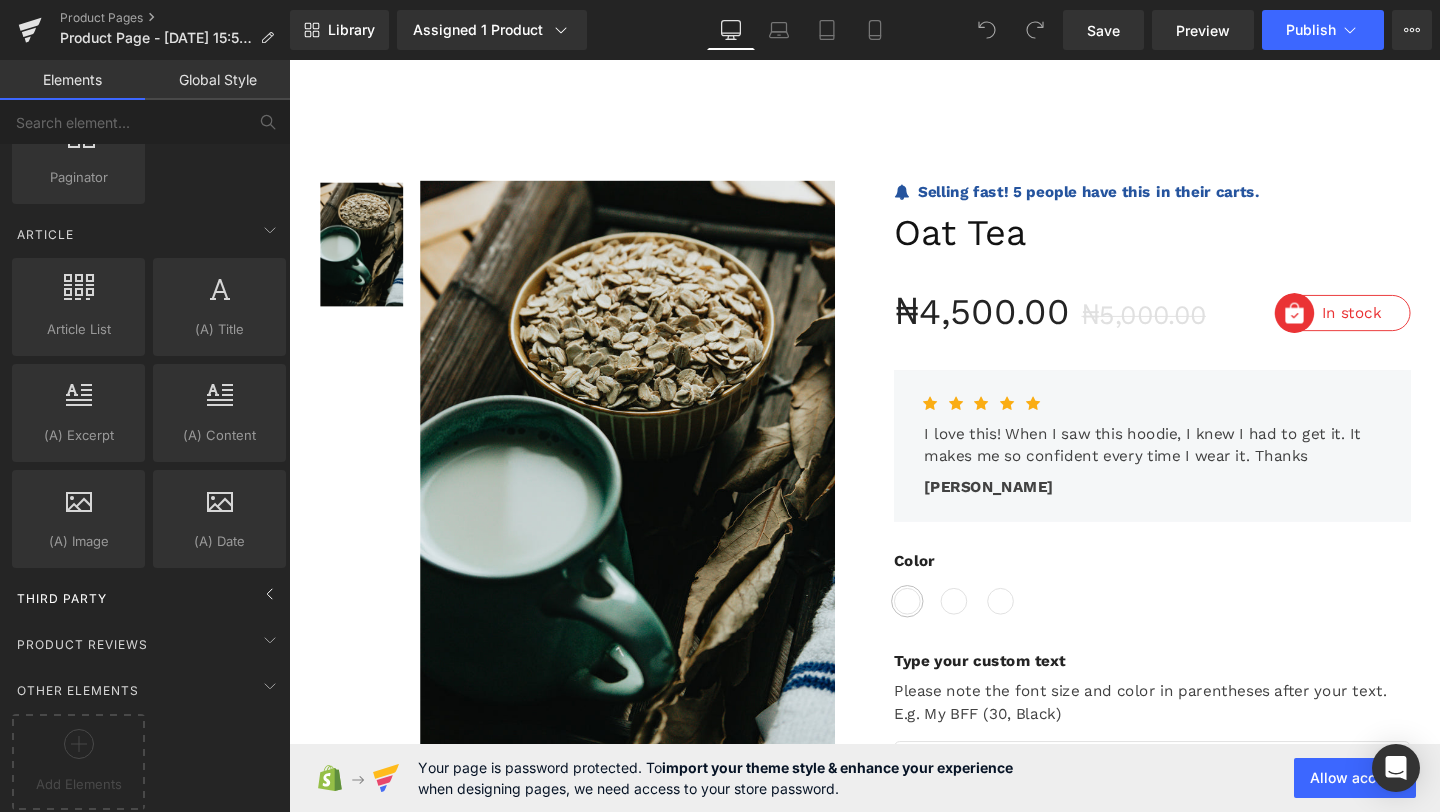 click on "Third Party" at bounding box center (149, 598) 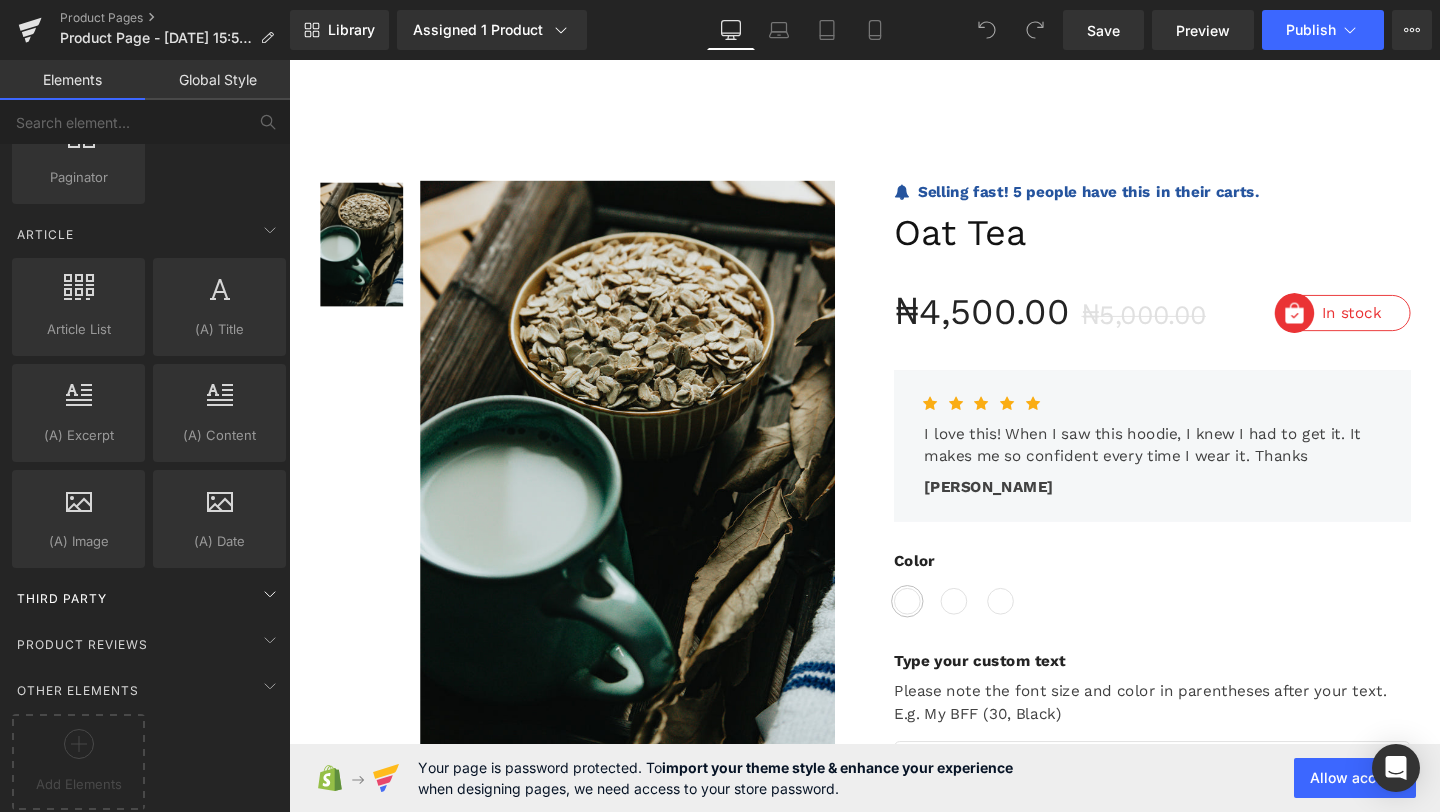 click on "Third Party" at bounding box center (149, 598) 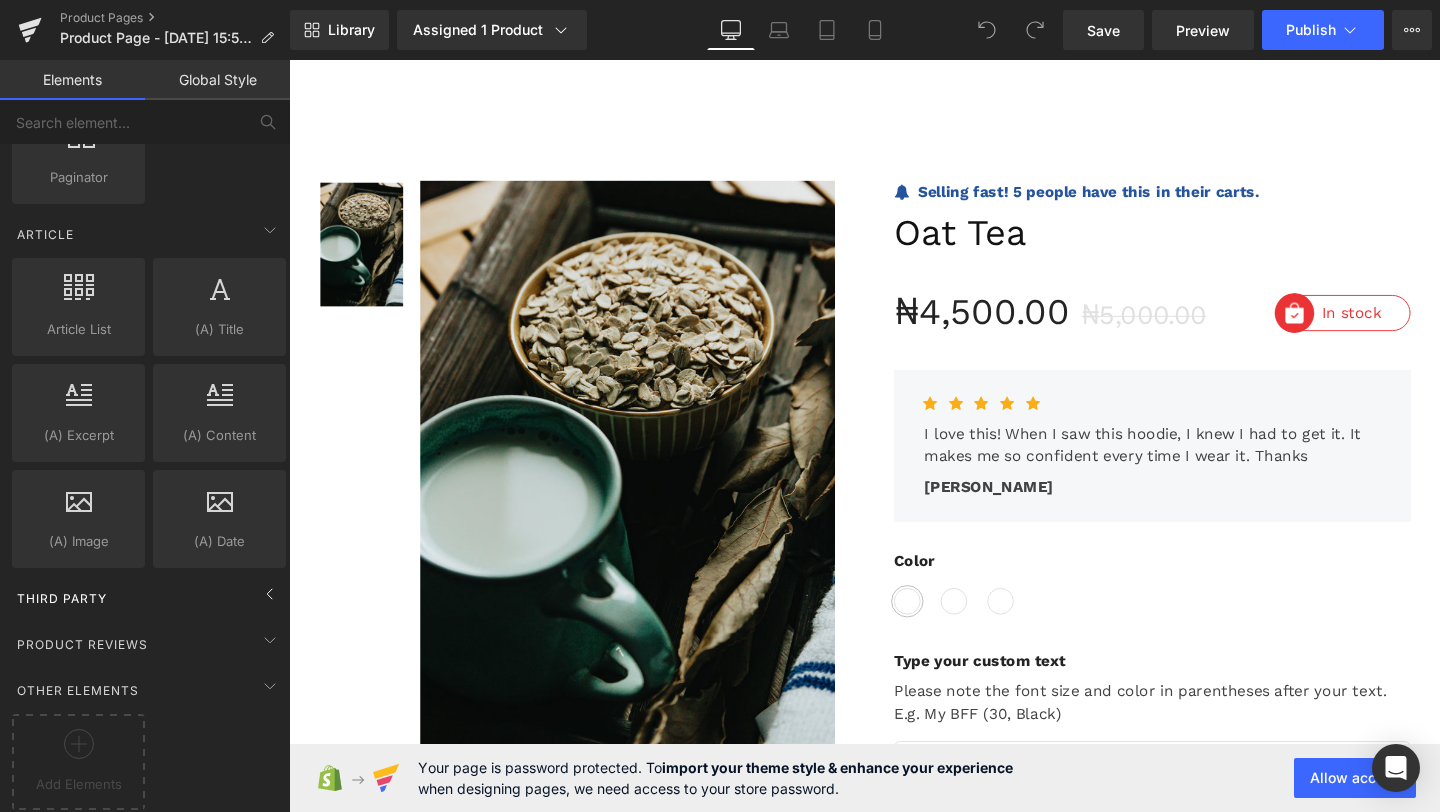 click on "Third Party" at bounding box center (149, 598) 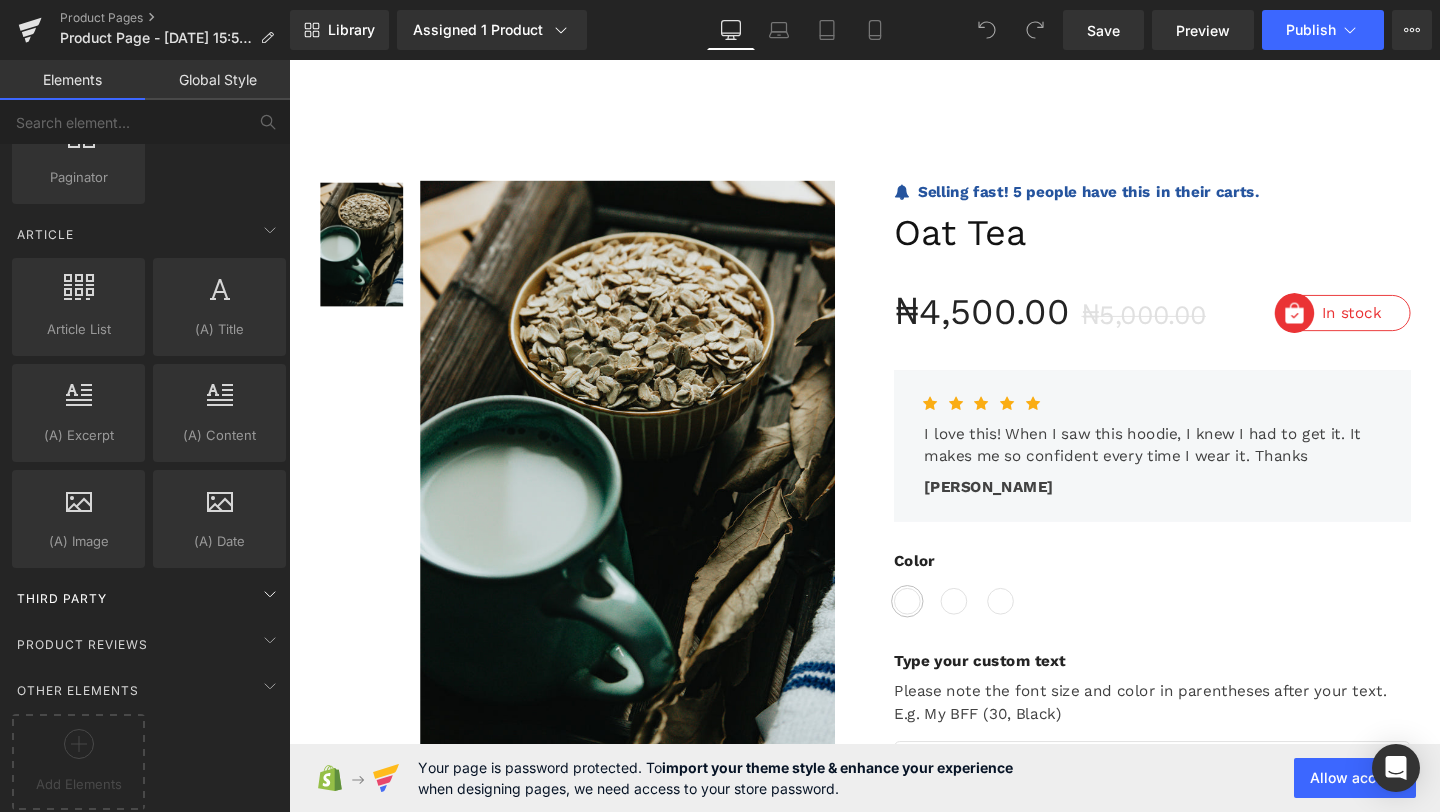 click on "Third Party" at bounding box center (149, 598) 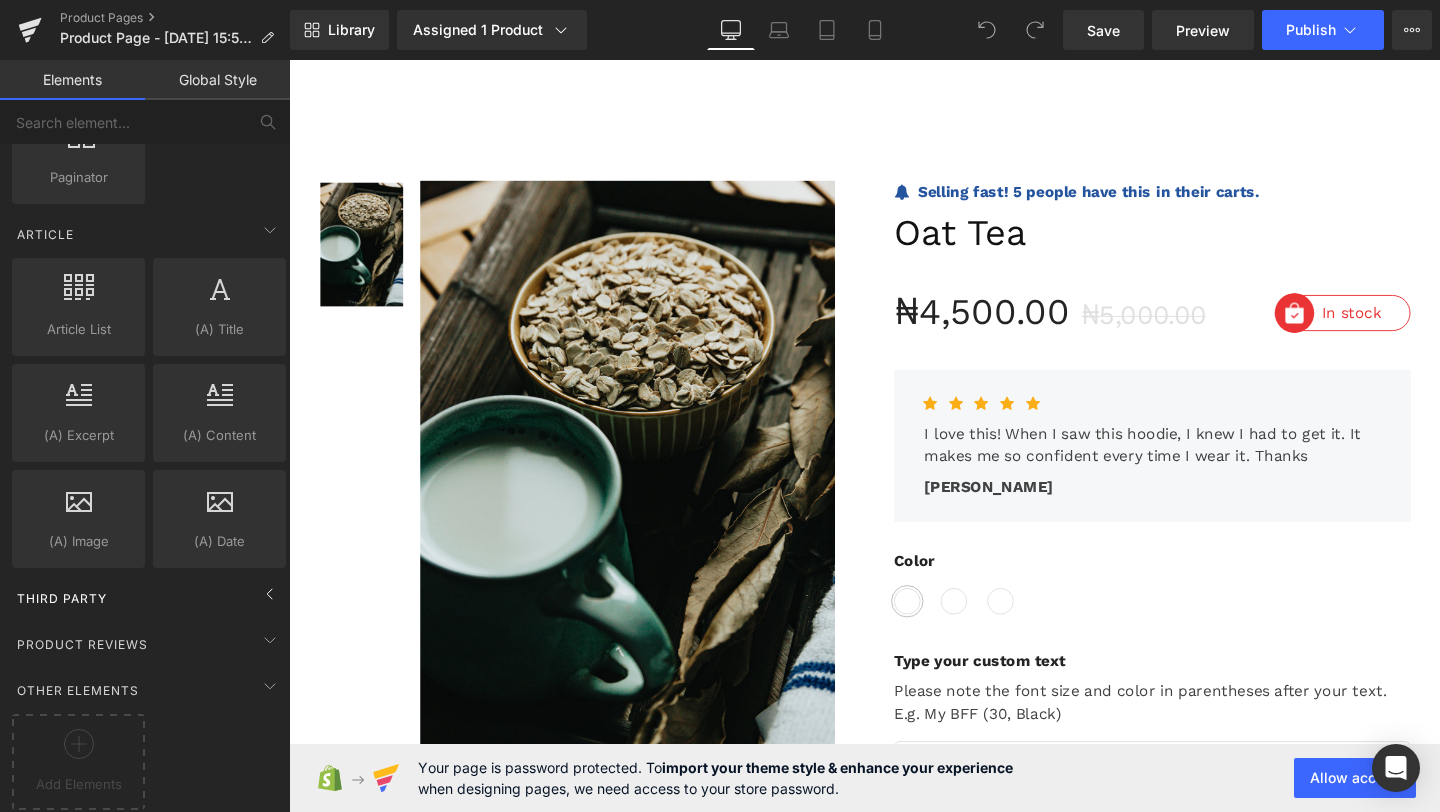 click on "Third Party" at bounding box center [149, 598] 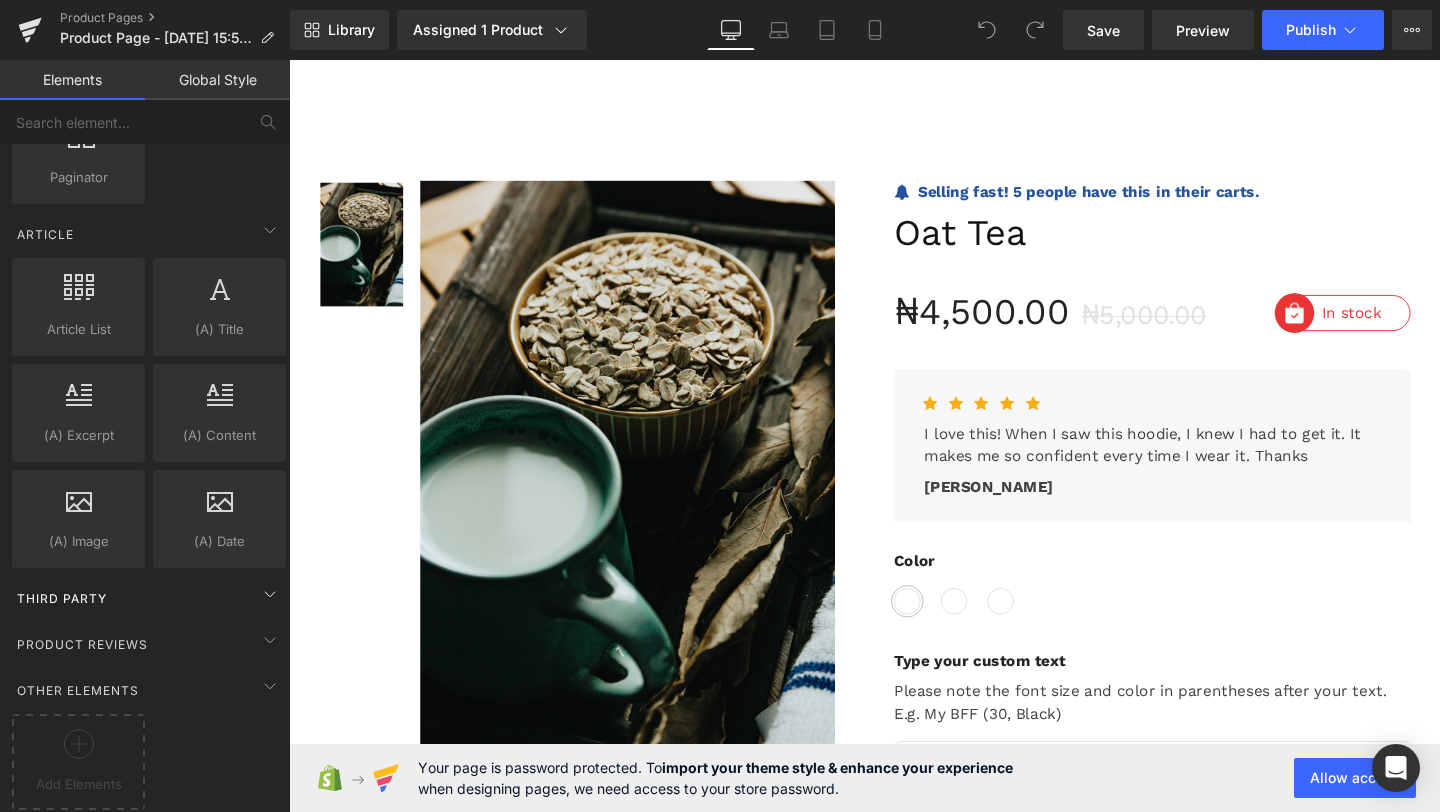 click on "Third Party" at bounding box center (149, 598) 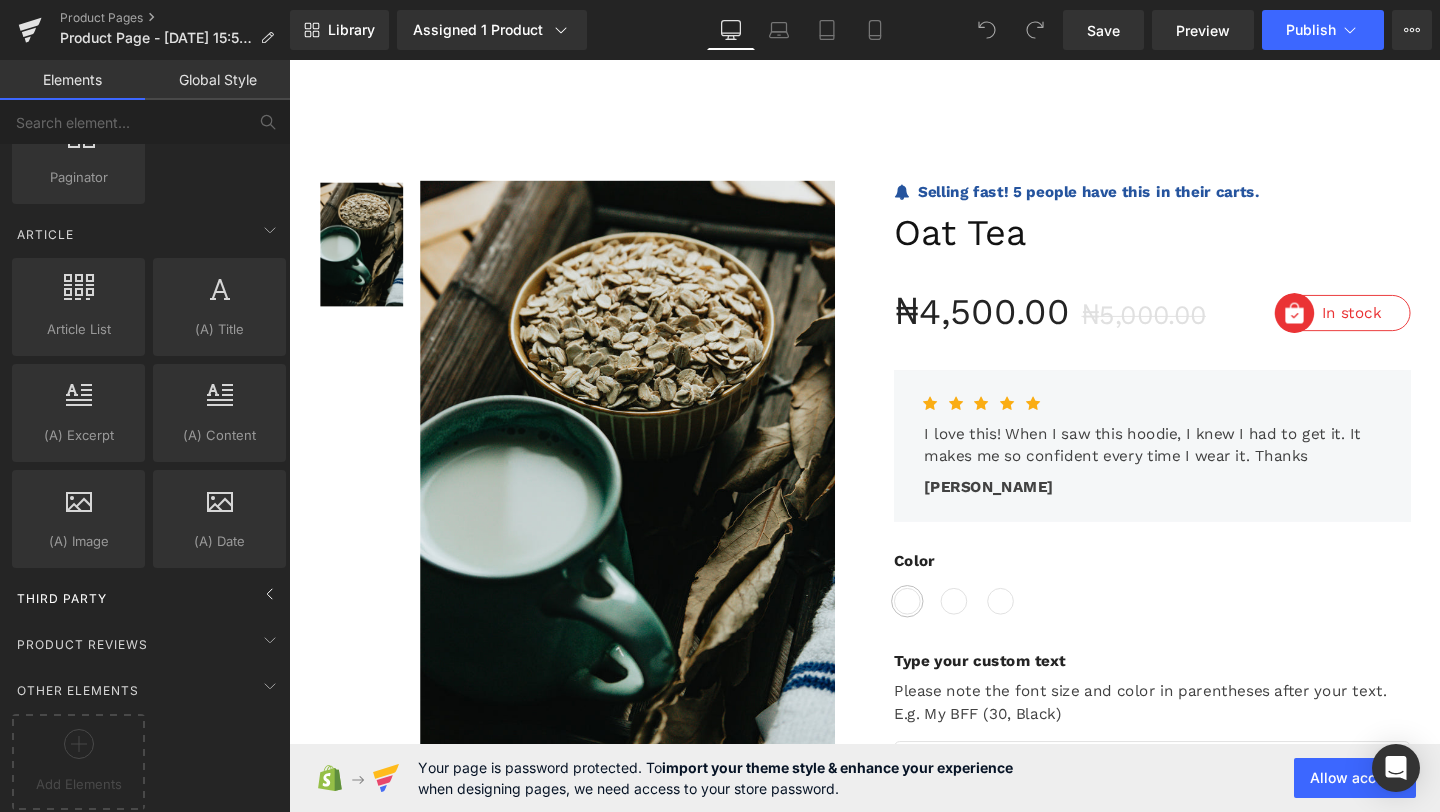click on "Third Party" at bounding box center [149, 598] 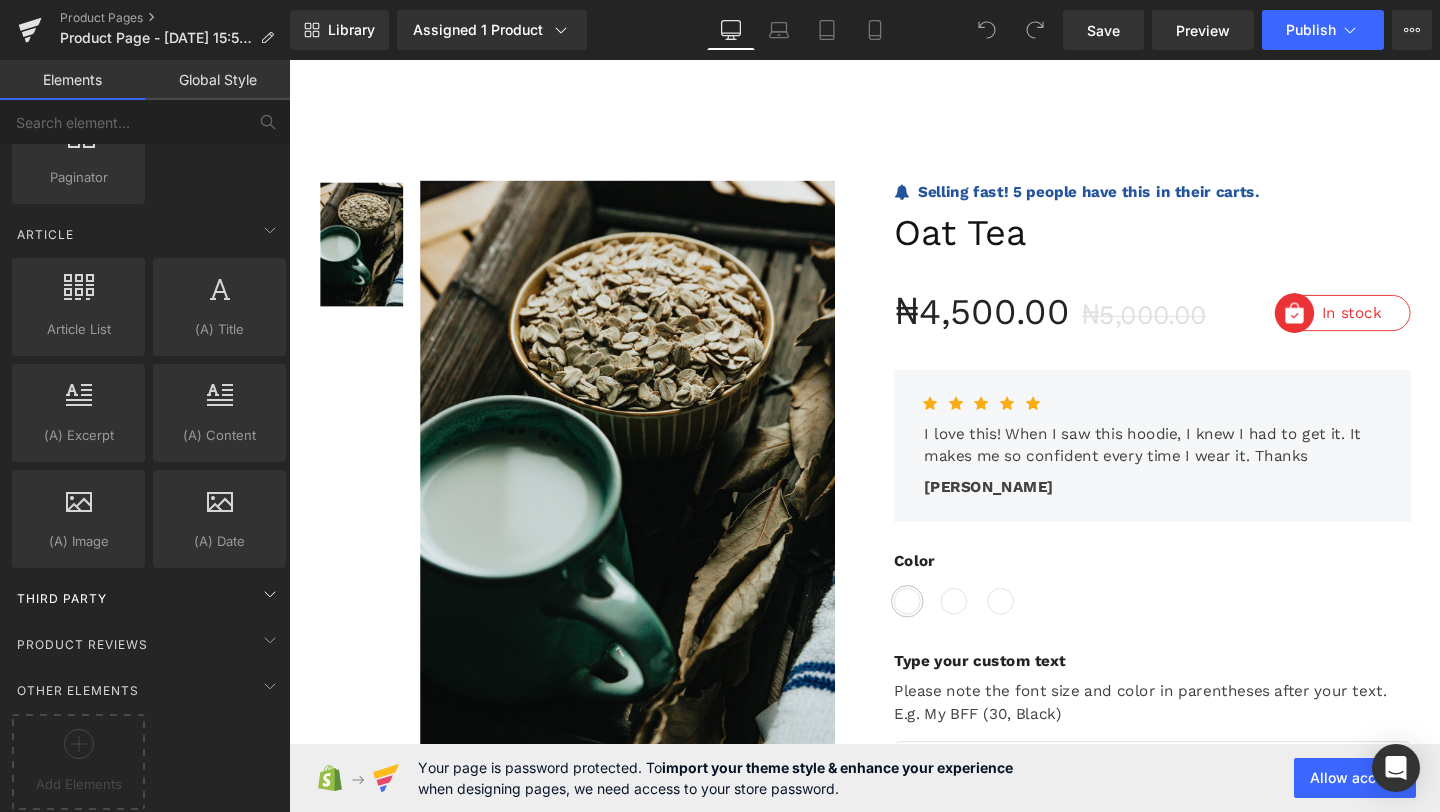 click on "Third Party" at bounding box center [149, 598] 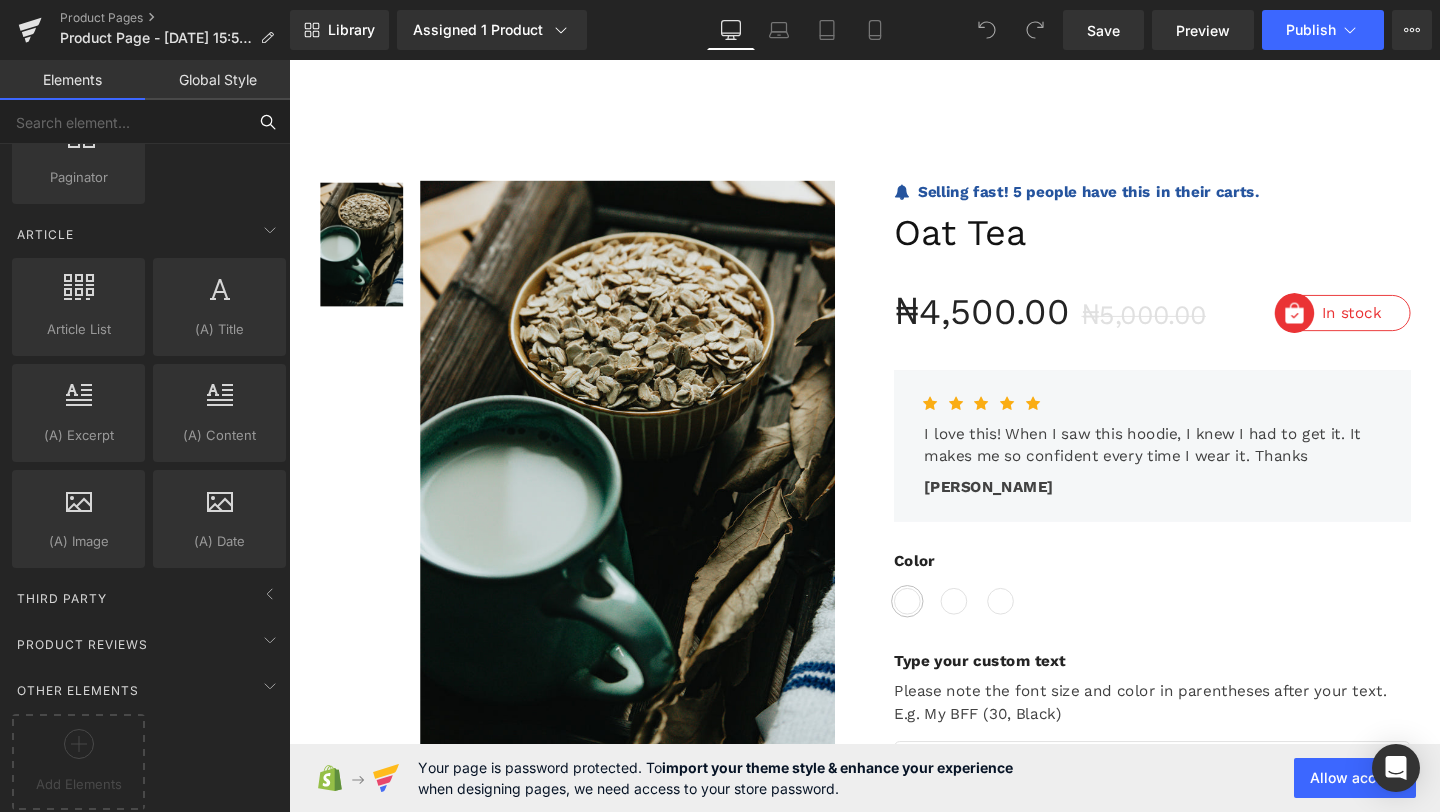 click at bounding box center (123, 122) 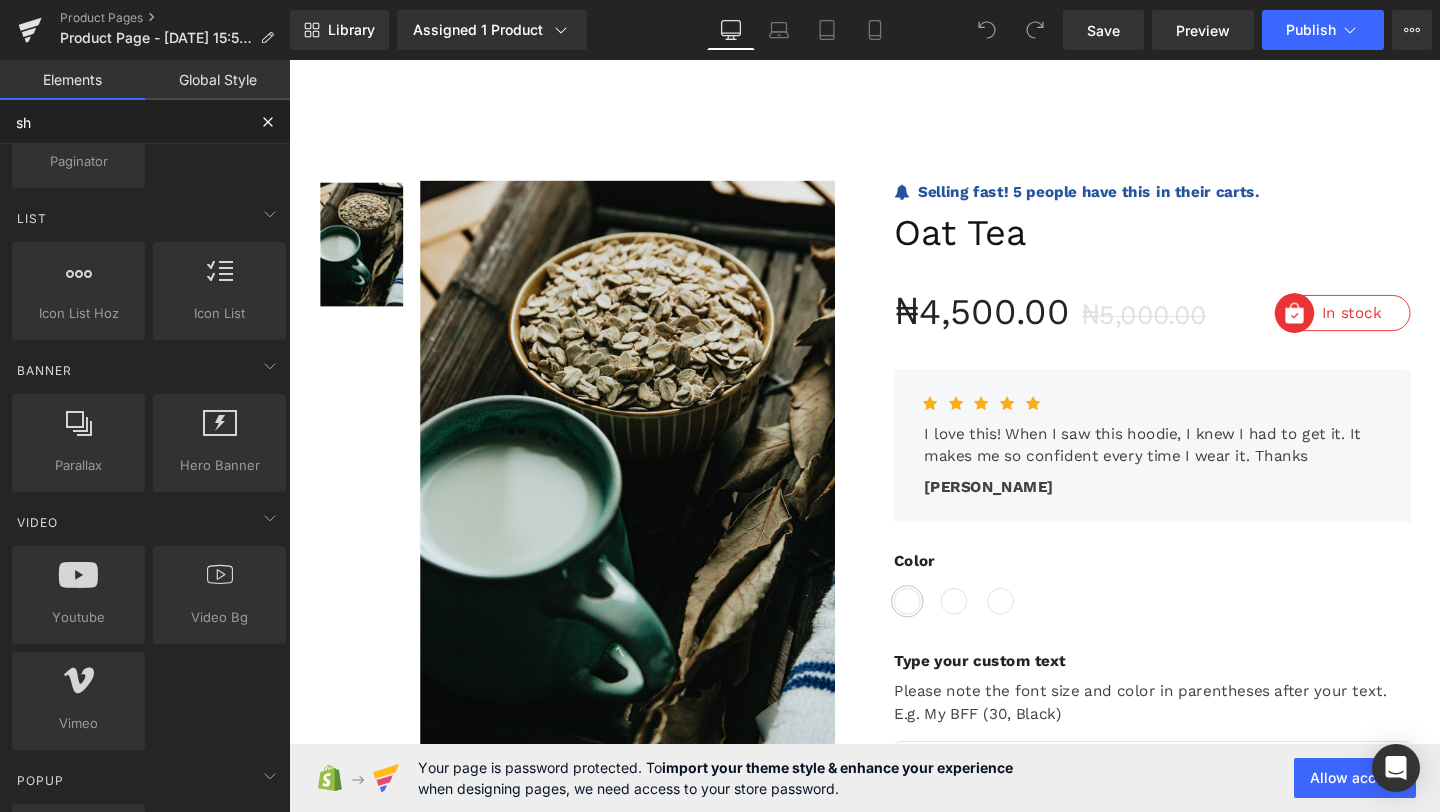scroll, scrollTop: 0, scrollLeft: 0, axis: both 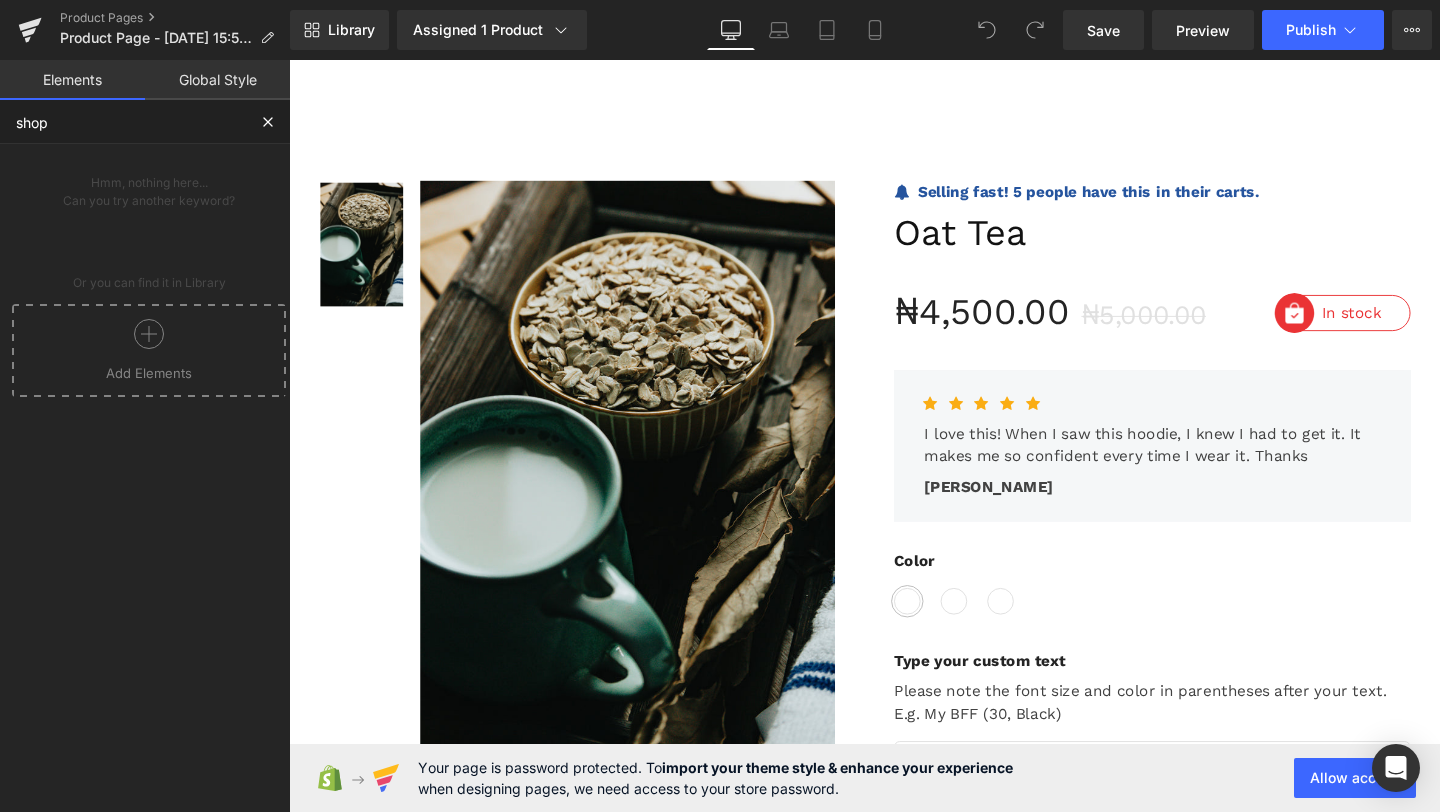 click 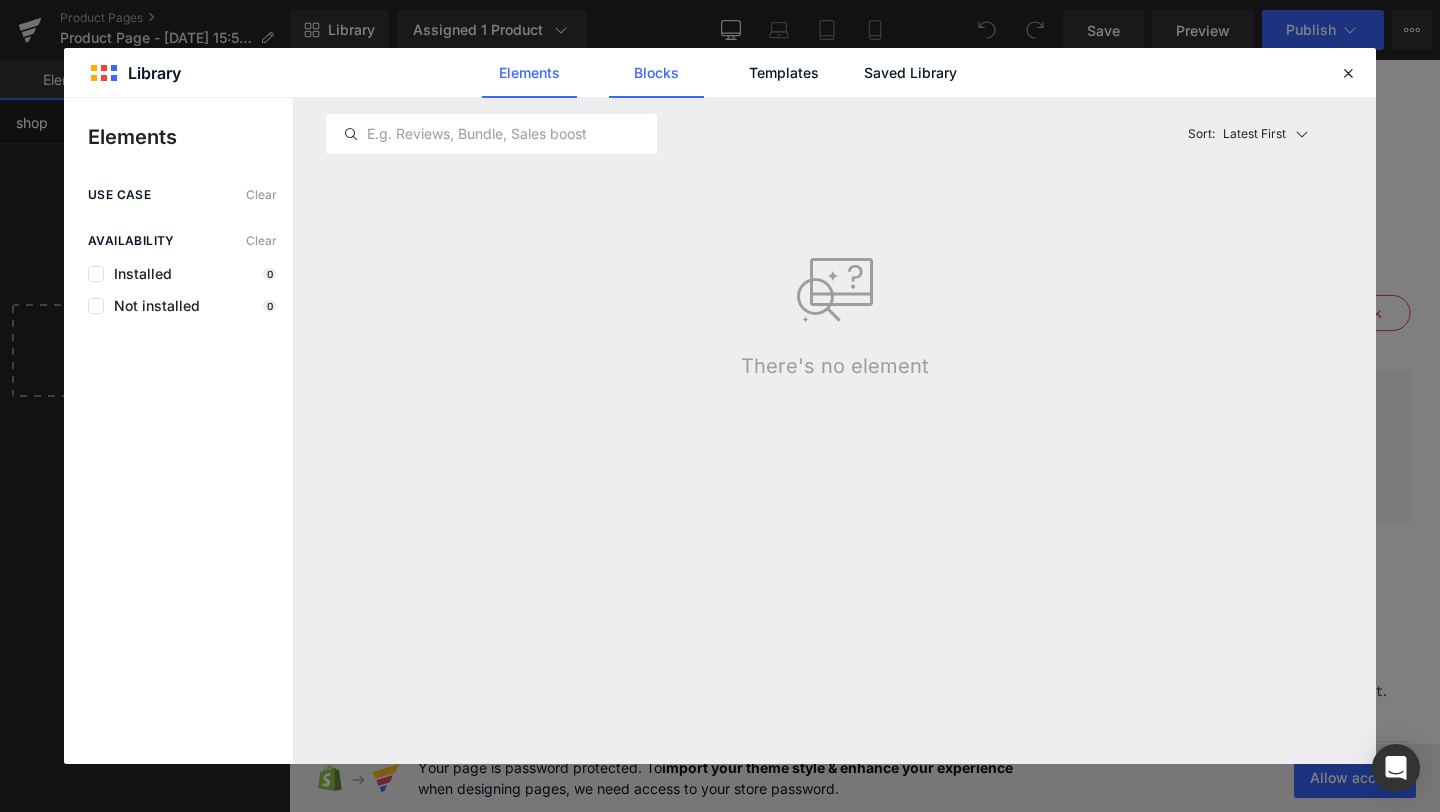type on "shop" 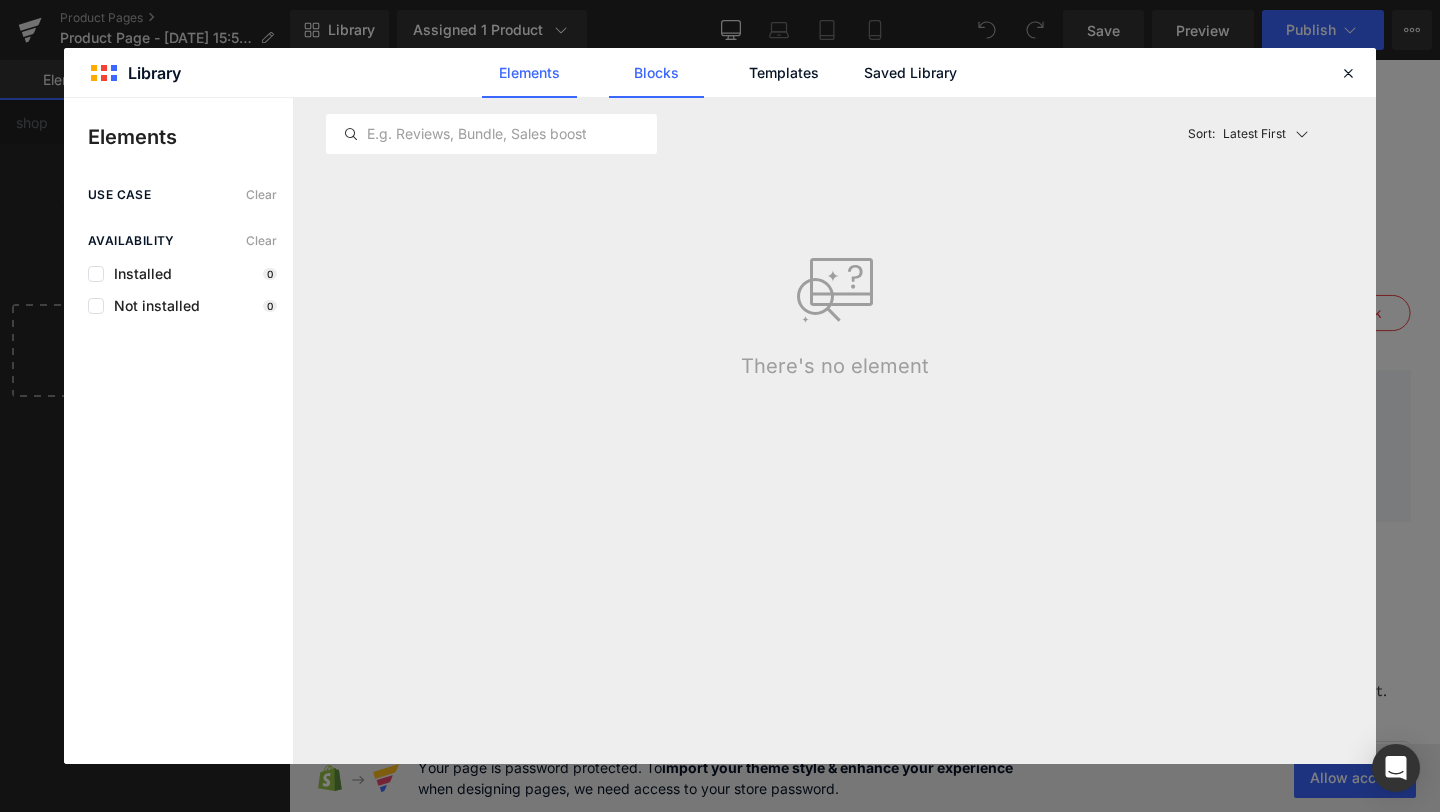 click on "Blocks" 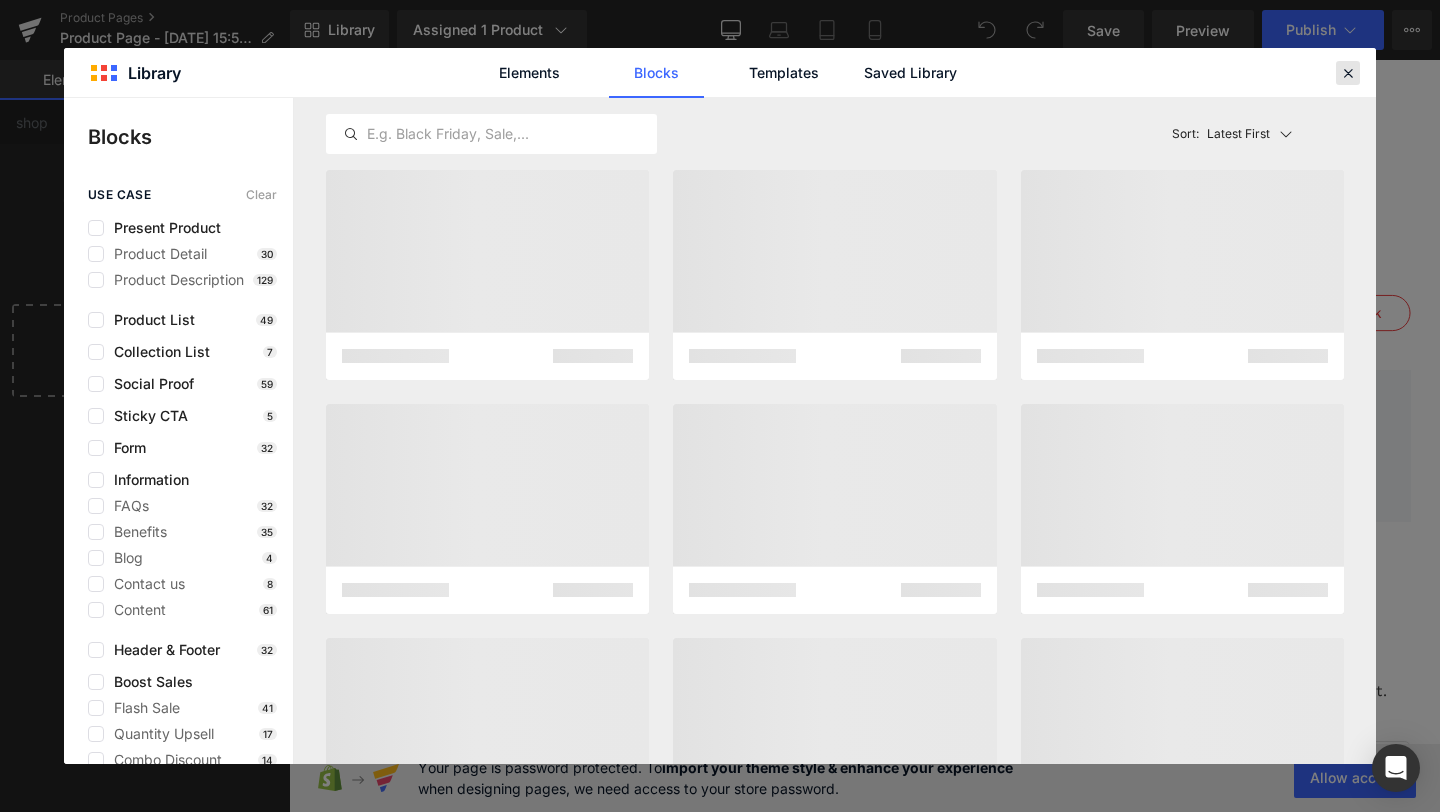 drag, startPoint x: 1352, startPoint y: 76, endPoint x: 1117, endPoint y: 17, distance: 242.29321 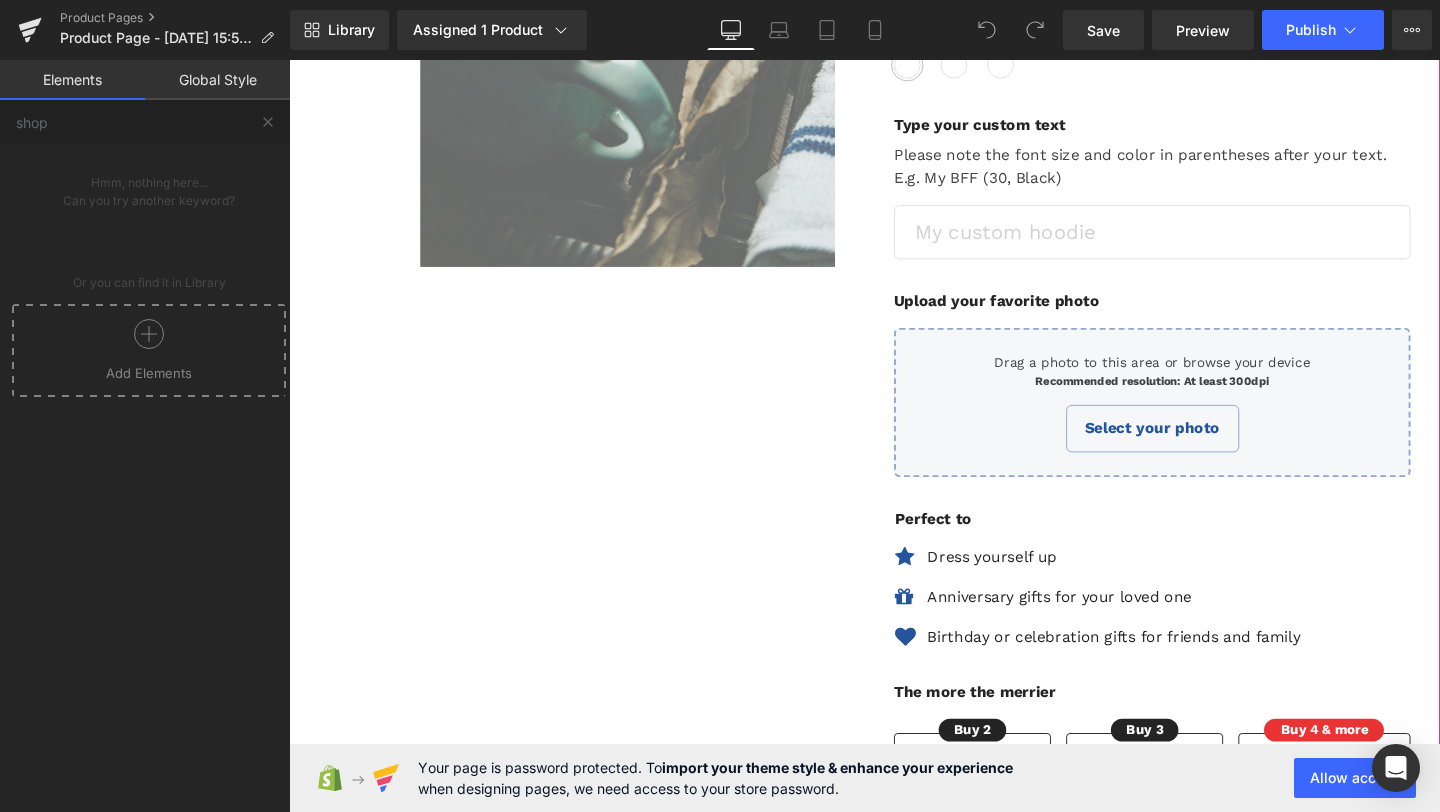 scroll, scrollTop: 595, scrollLeft: 0, axis: vertical 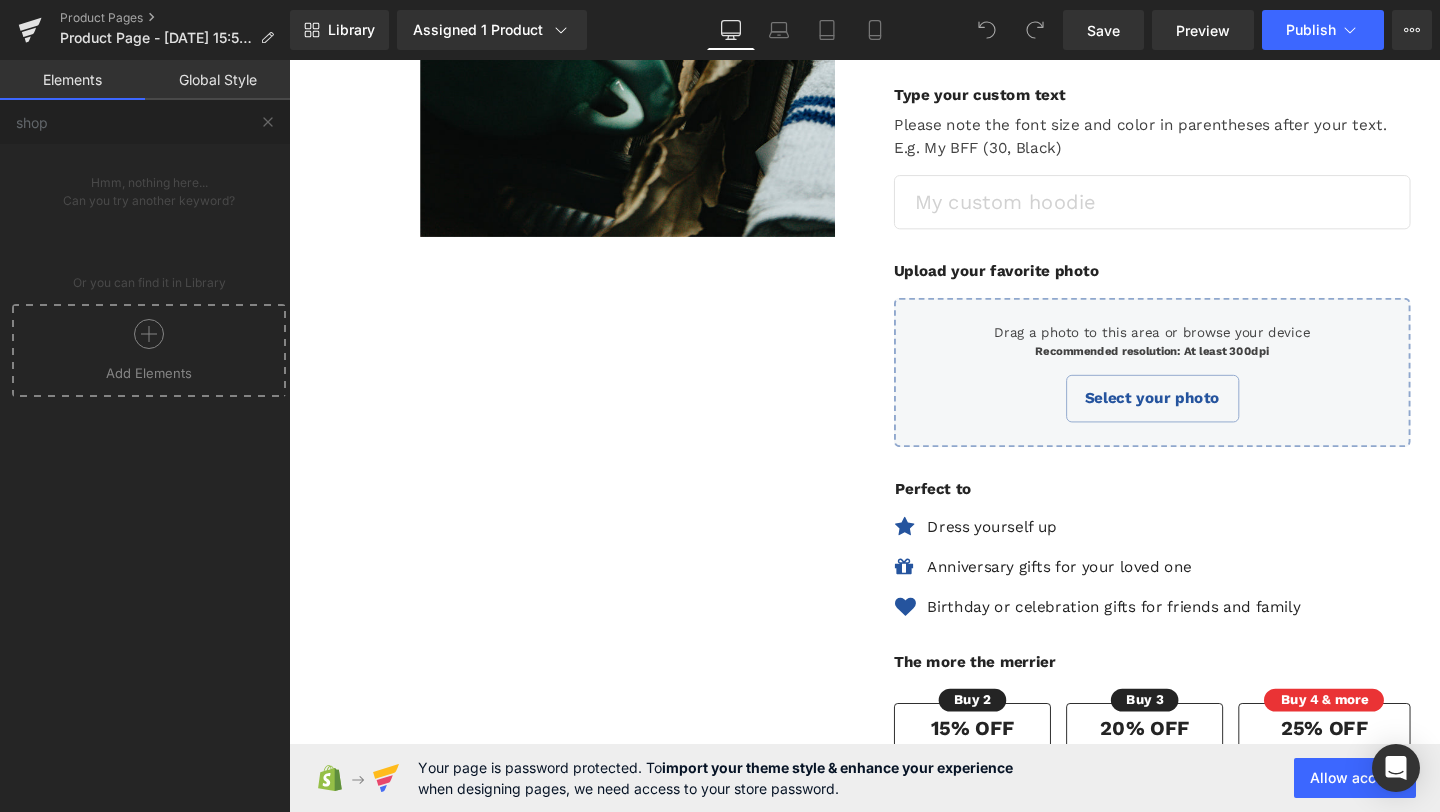 click 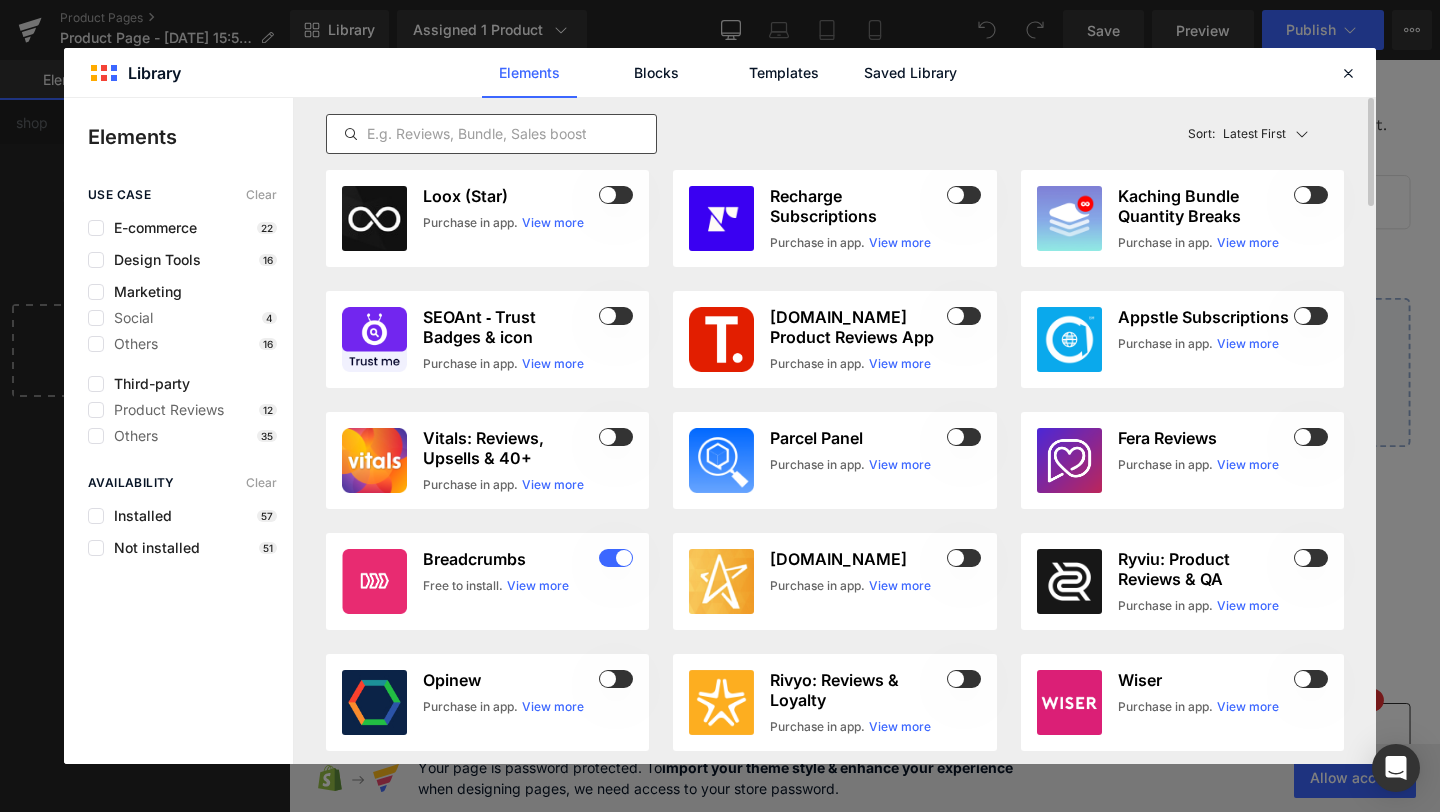 click at bounding box center [491, 134] 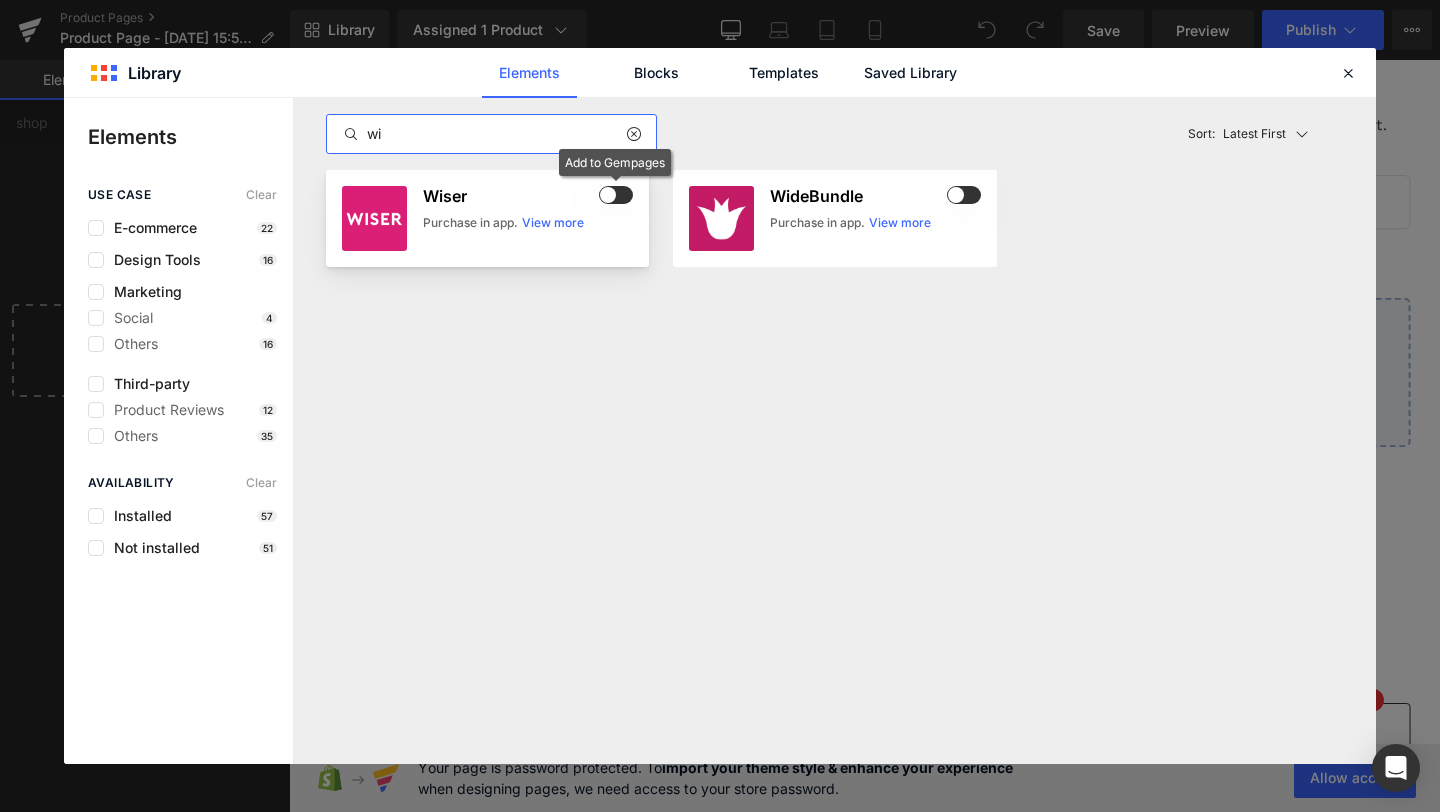 type on "wi" 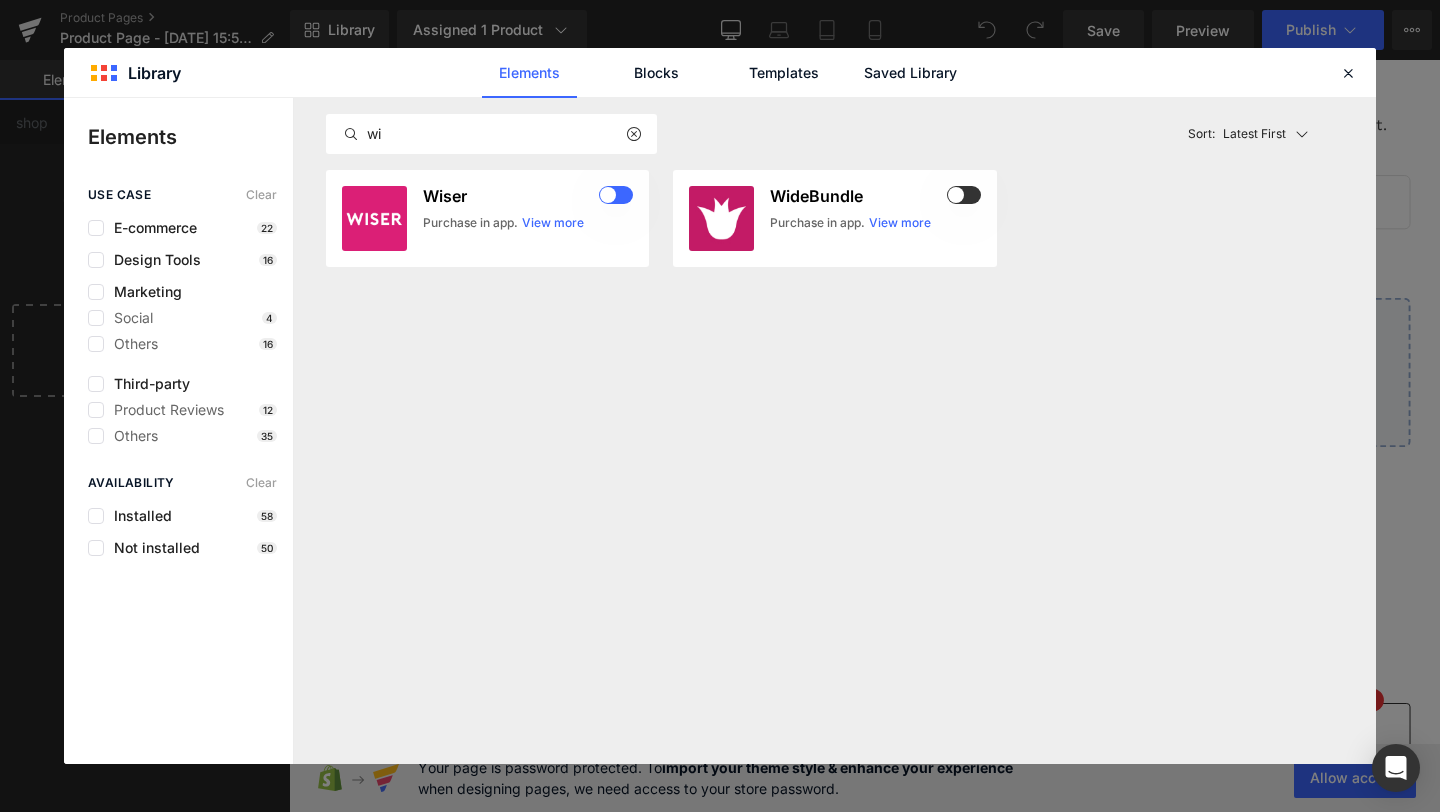 click on "wi Latest First Most View Latest First Sort:  Latest First Wiser Purchase in app. View more WideBundle Purchase in app. View more" at bounding box center [835, 431] 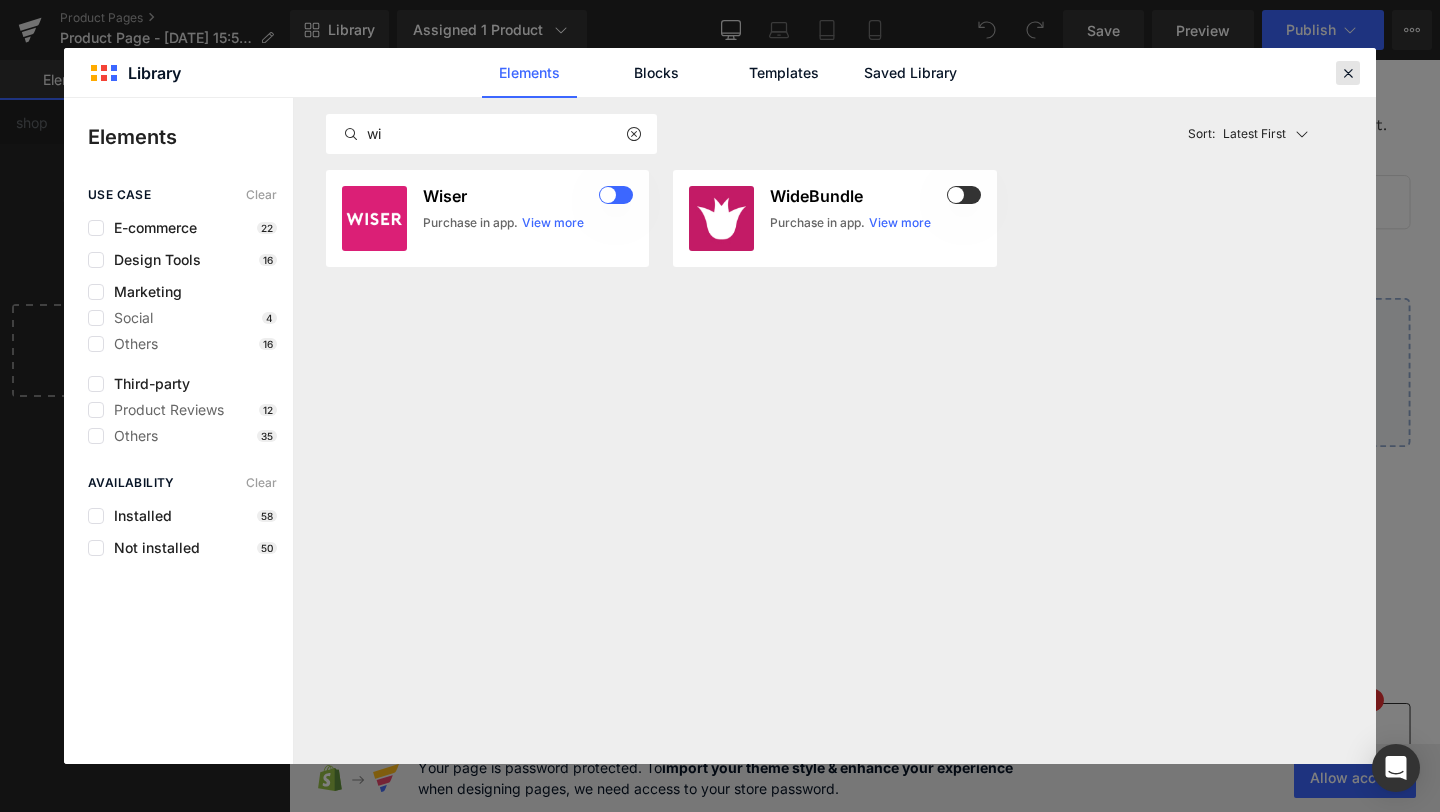click at bounding box center [1348, 73] 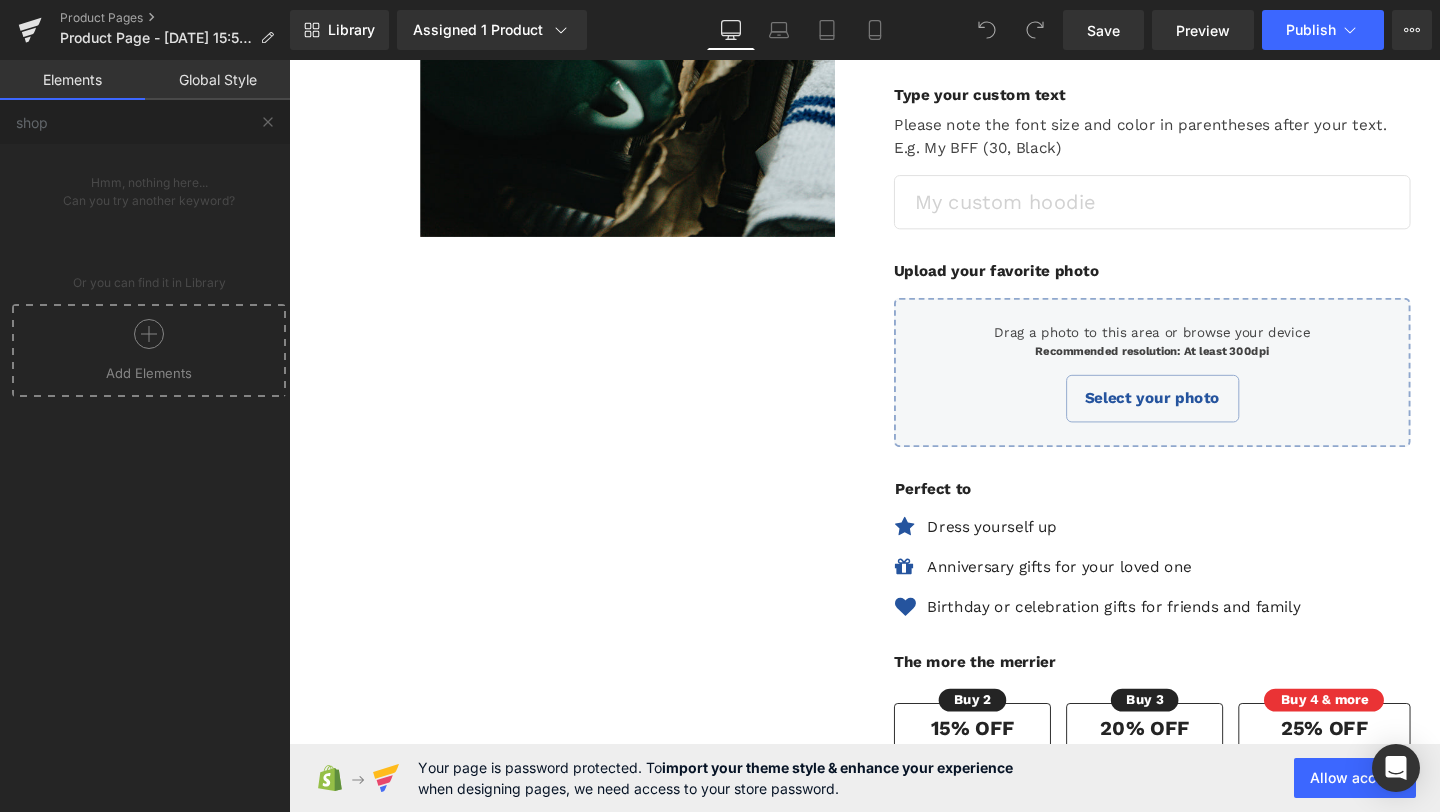 click at bounding box center [149, 341] 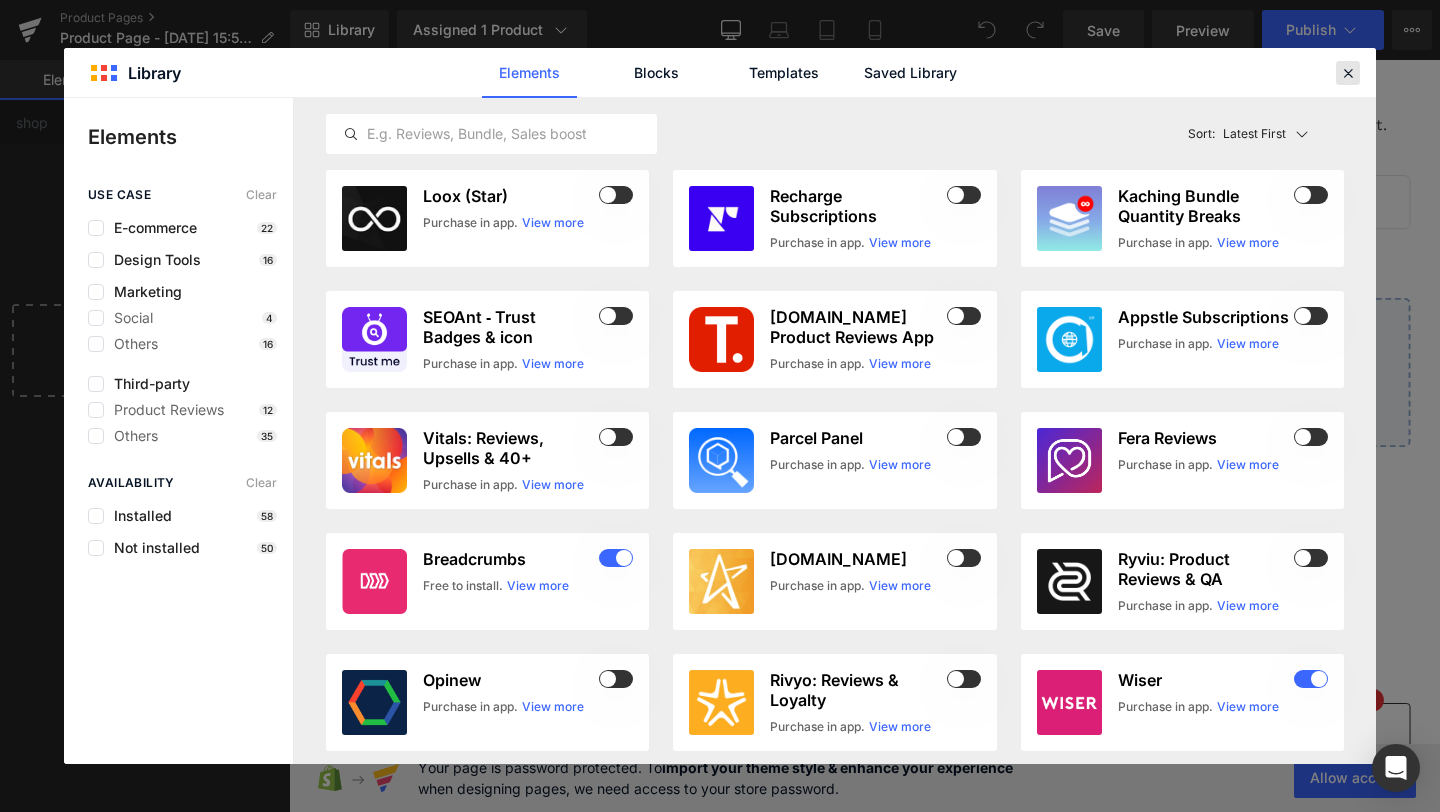 click at bounding box center (1348, 73) 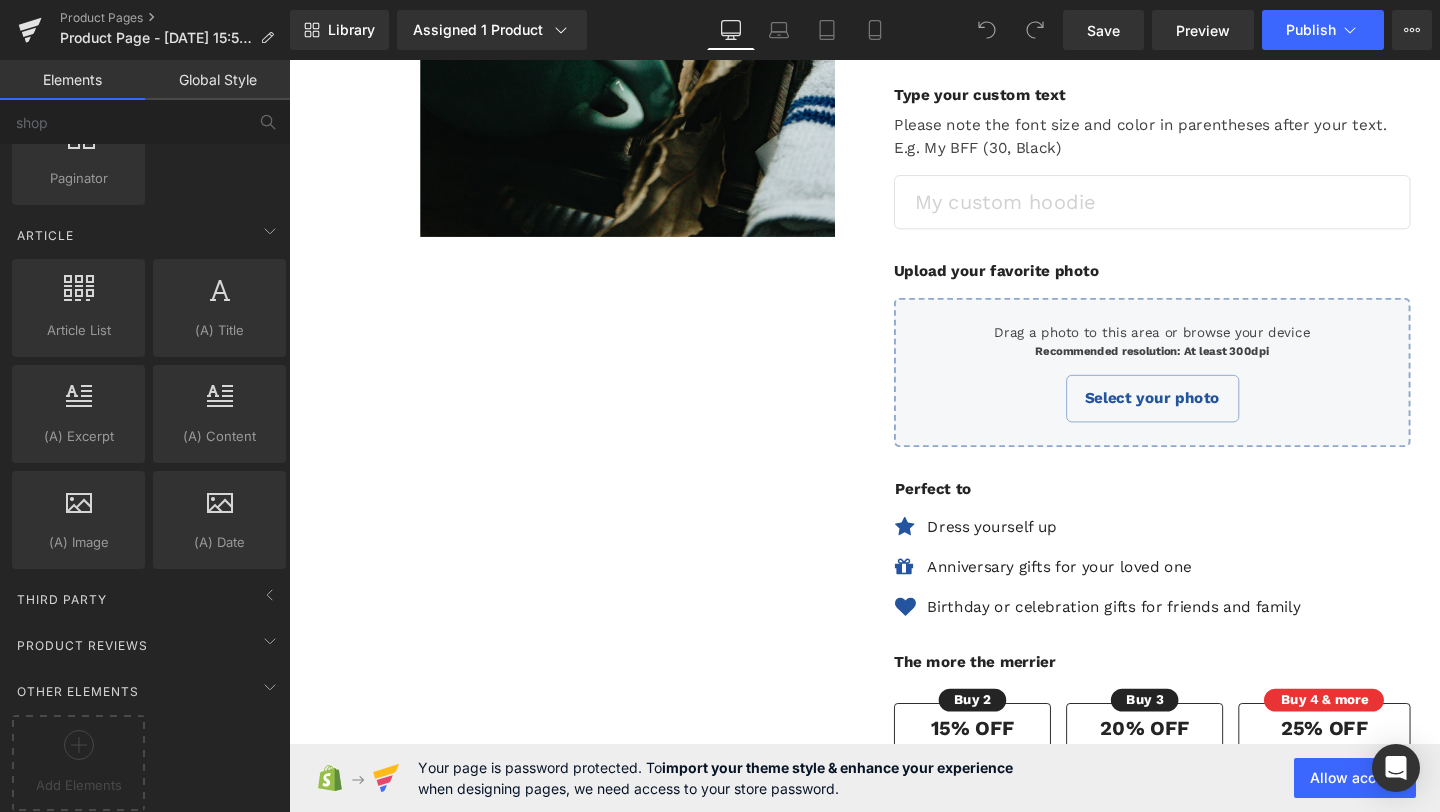 scroll, scrollTop: 3744, scrollLeft: 0, axis: vertical 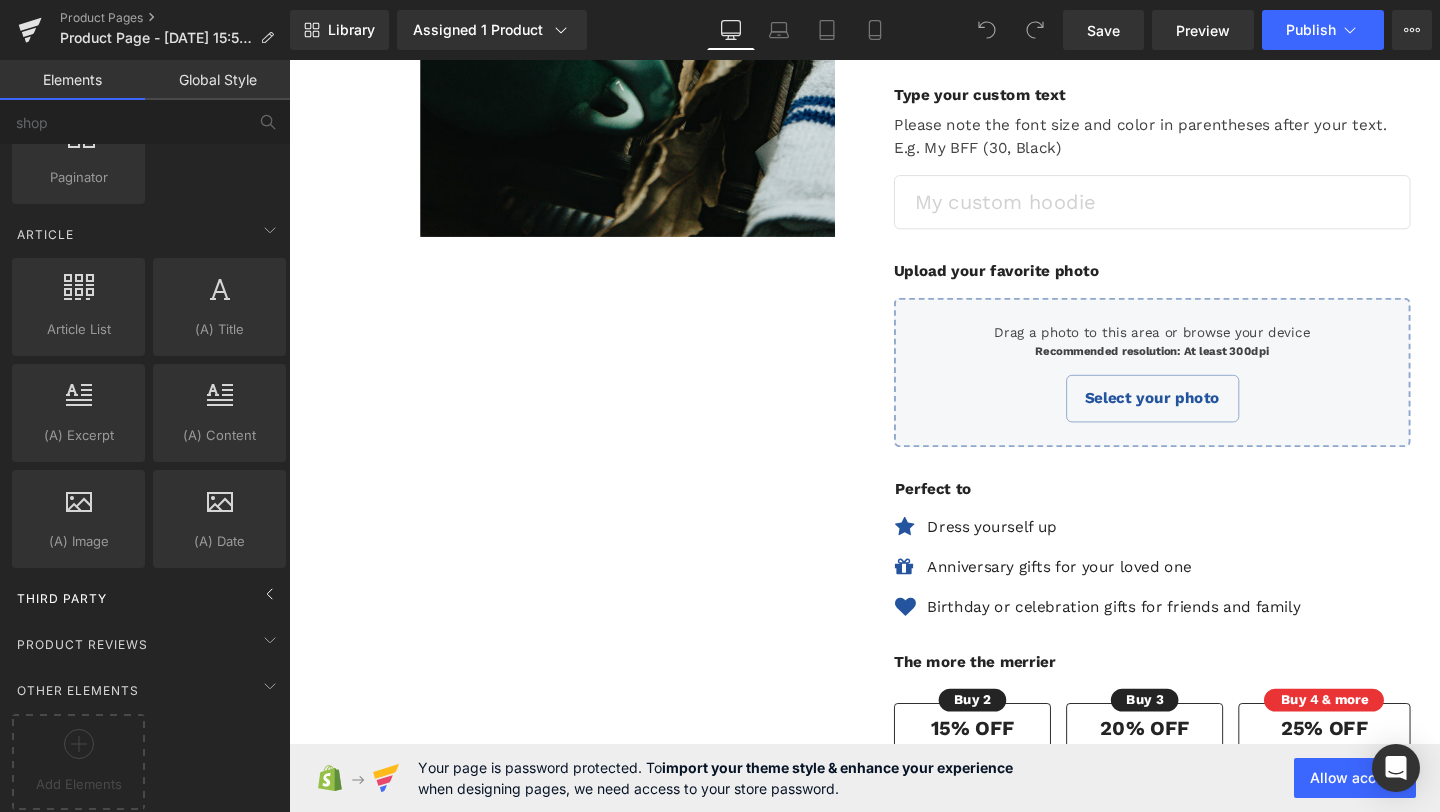 click on "Third Party" at bounding box center (149, 598) 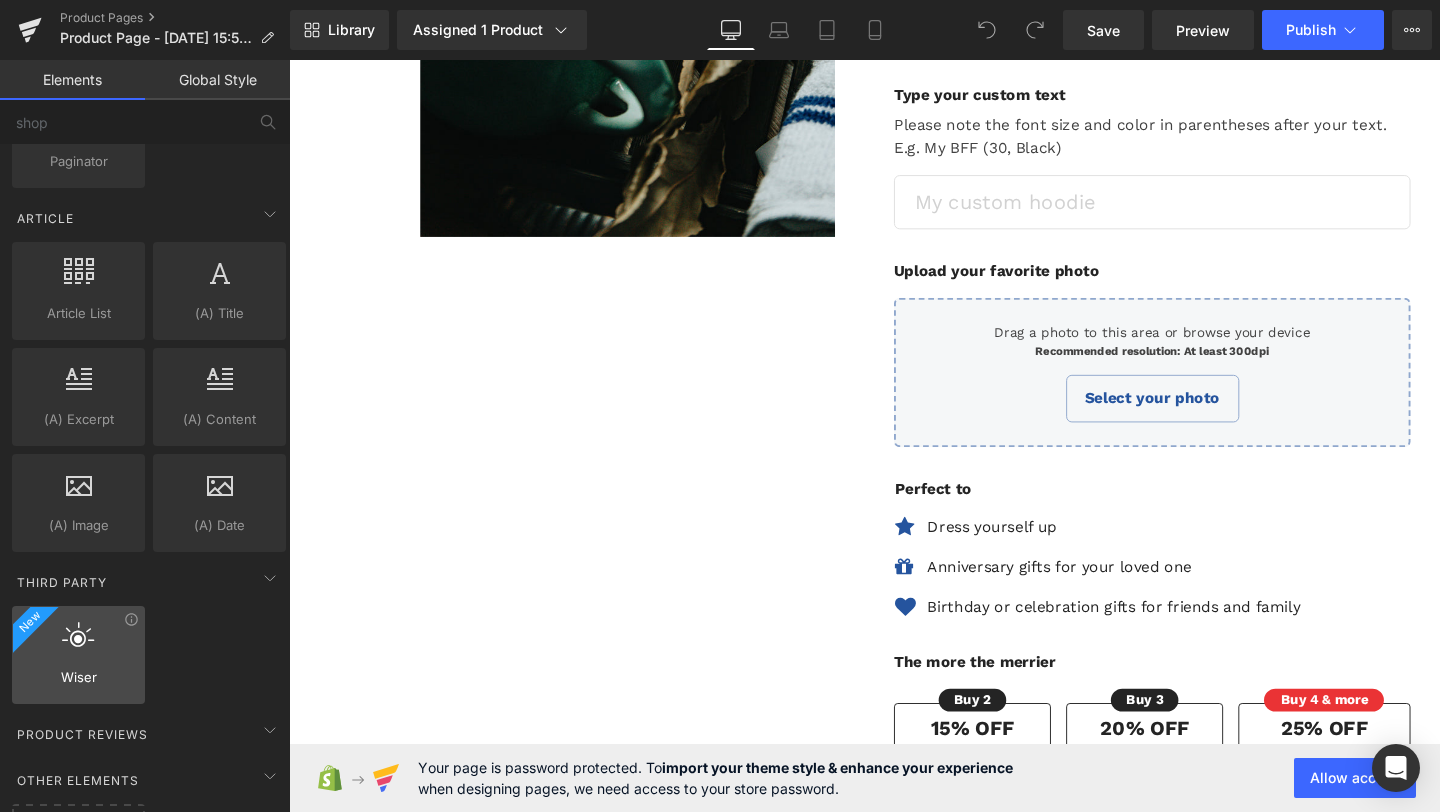 click at bounding box center [78, 635] 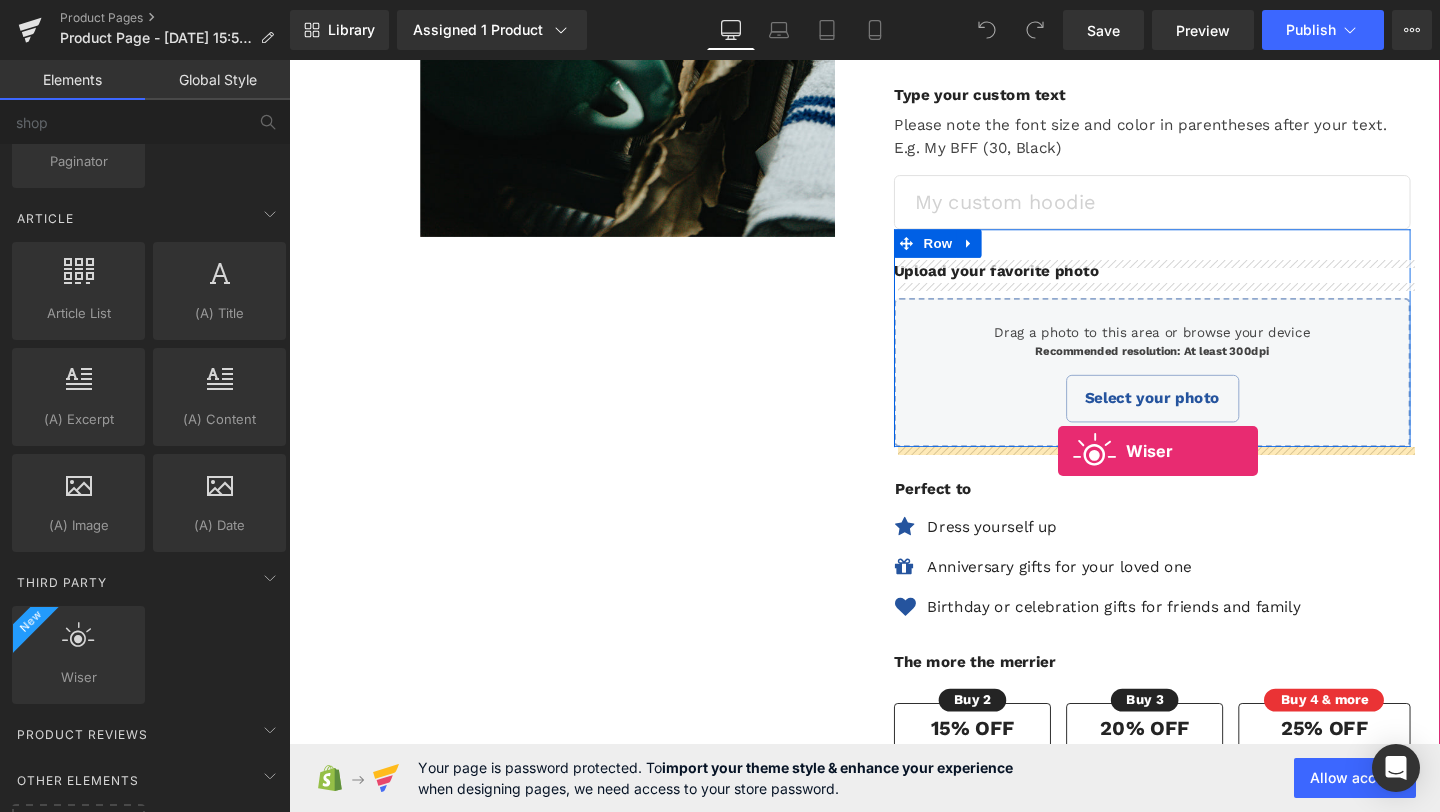 drag, startPoint x: 371, startPoint y: 711, endPoint x: 1097, endPoint y: 471, distance: 764.6411 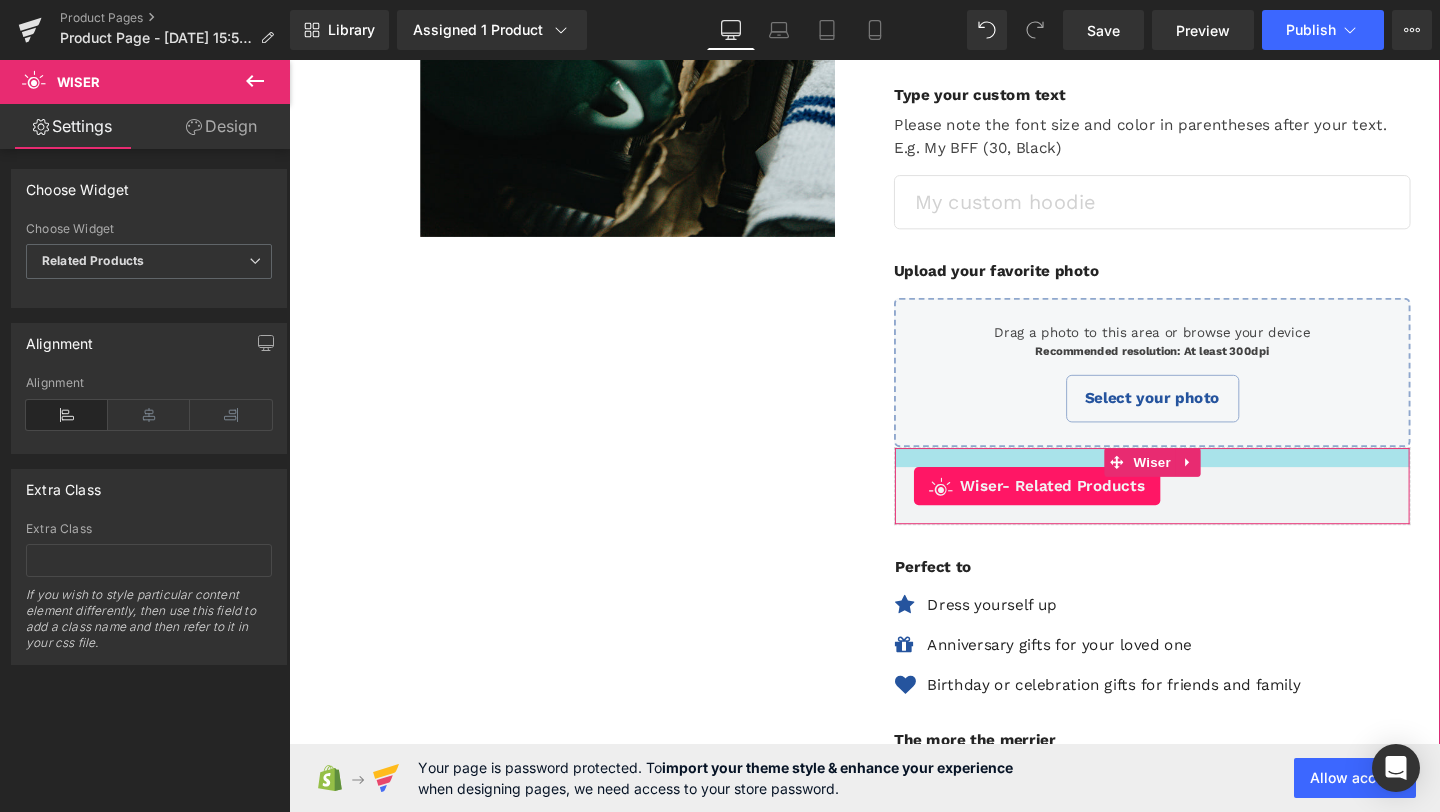 click at bounding box center [1196, 478] 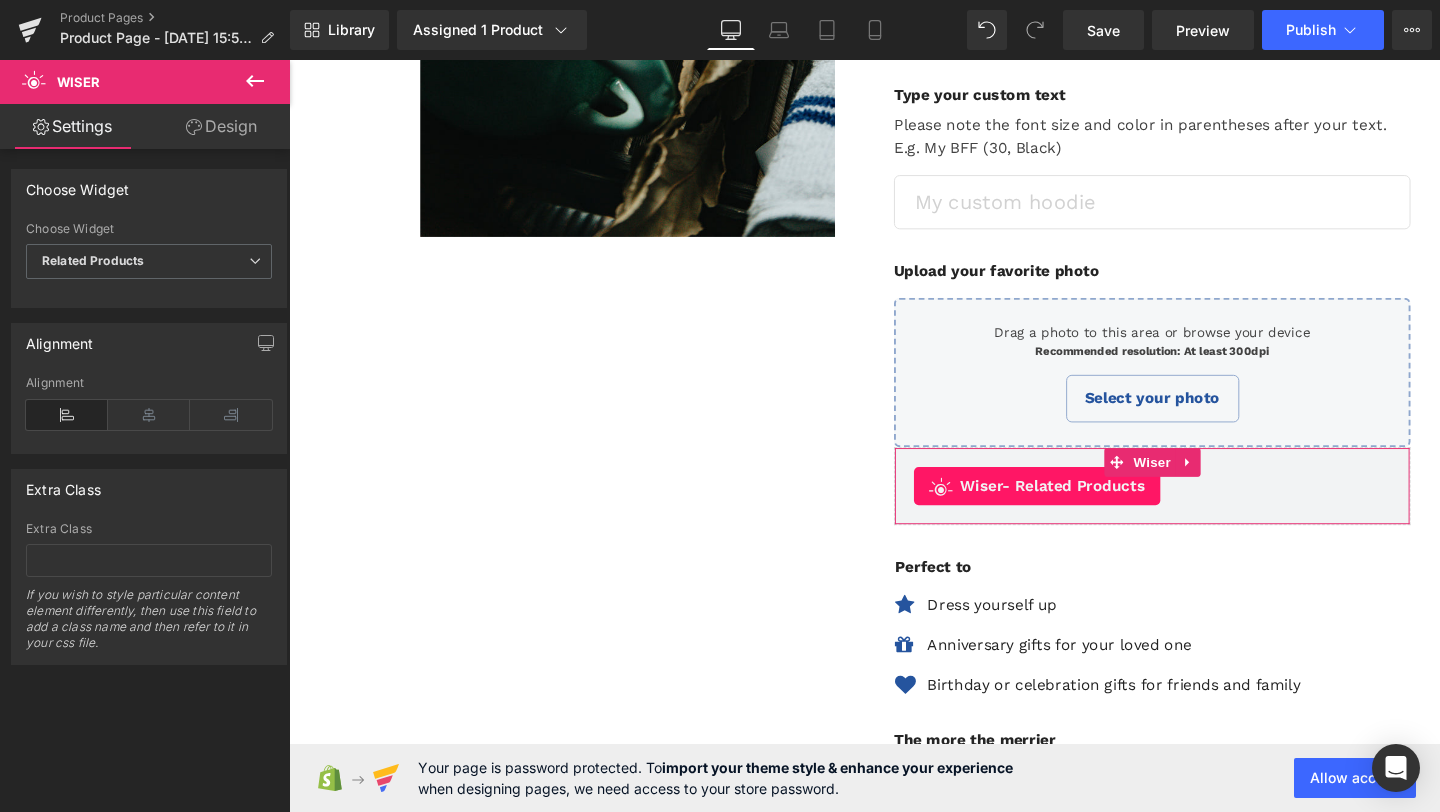 click on "Design" at bounding box center [221, 126] 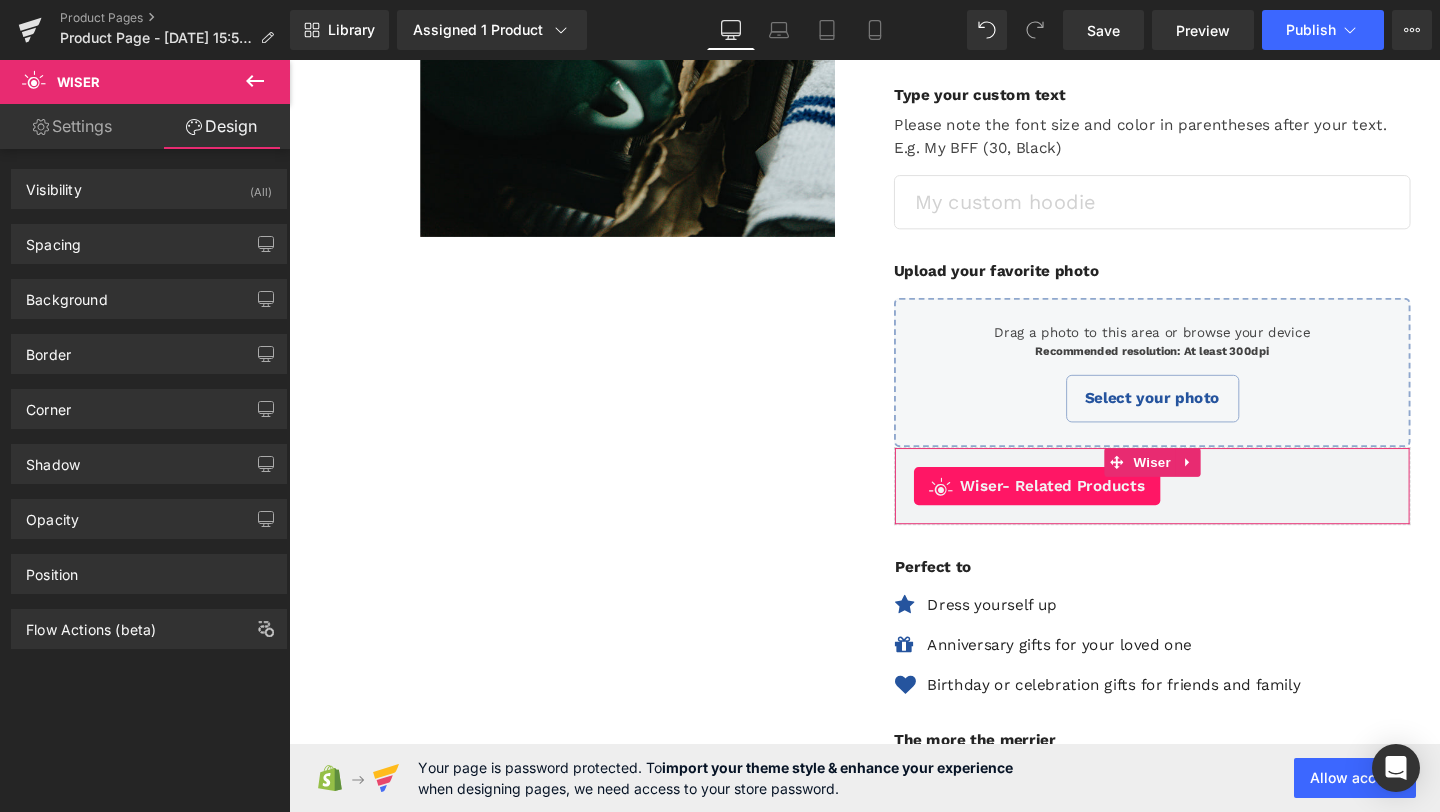 click on "Settings" at bounding box center [72, 126] 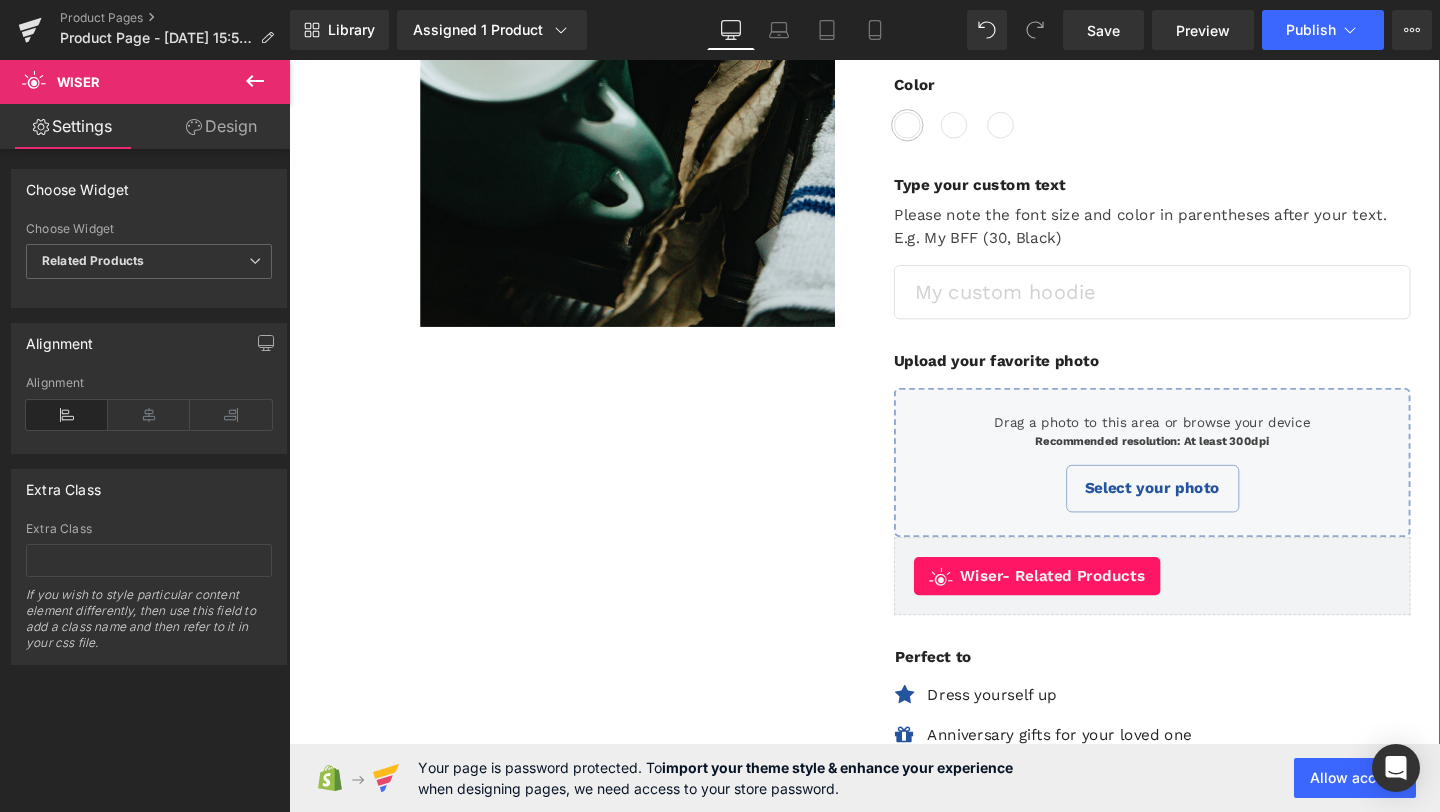 scroll, scrollTop: 457, scrollLeft: 0, axis: vertical 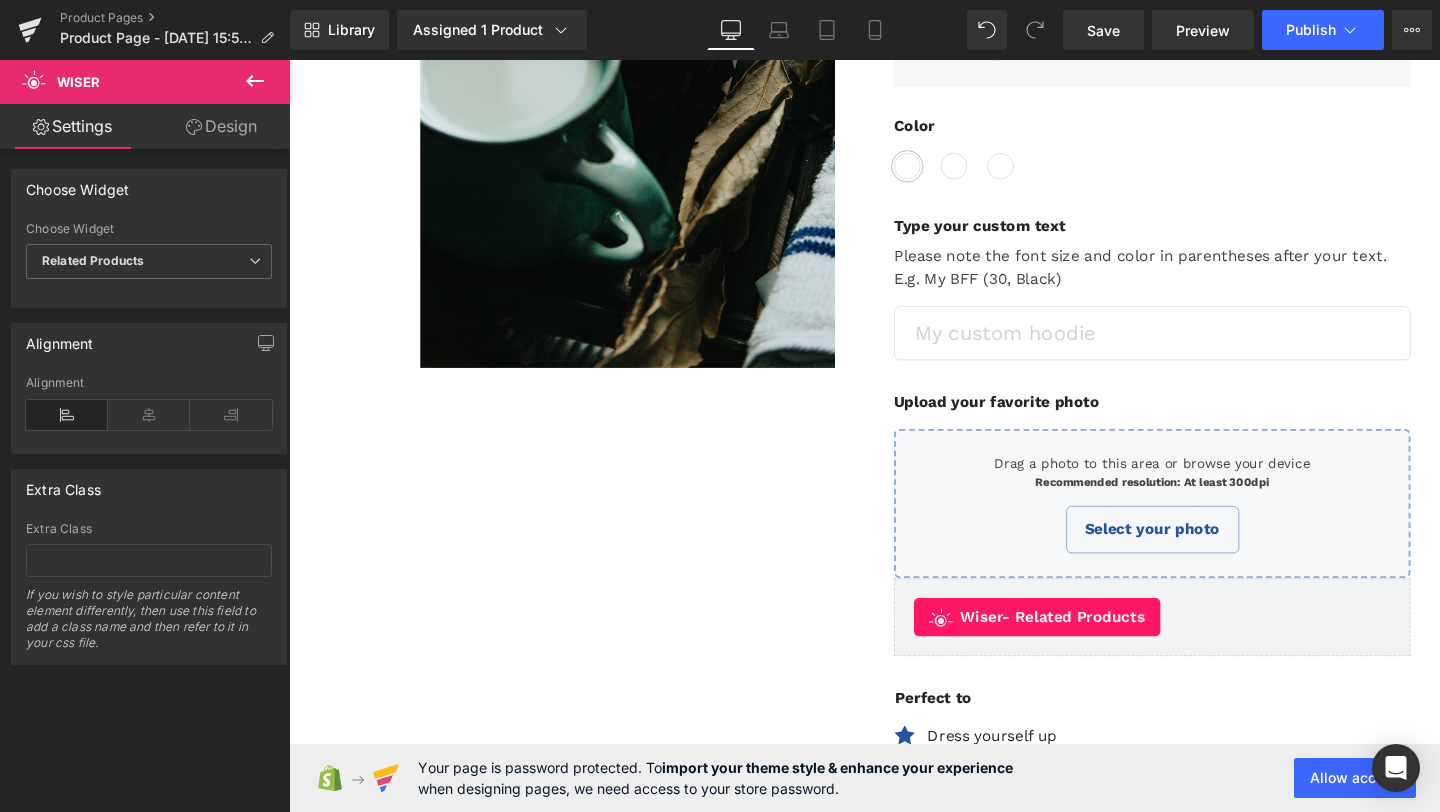 click 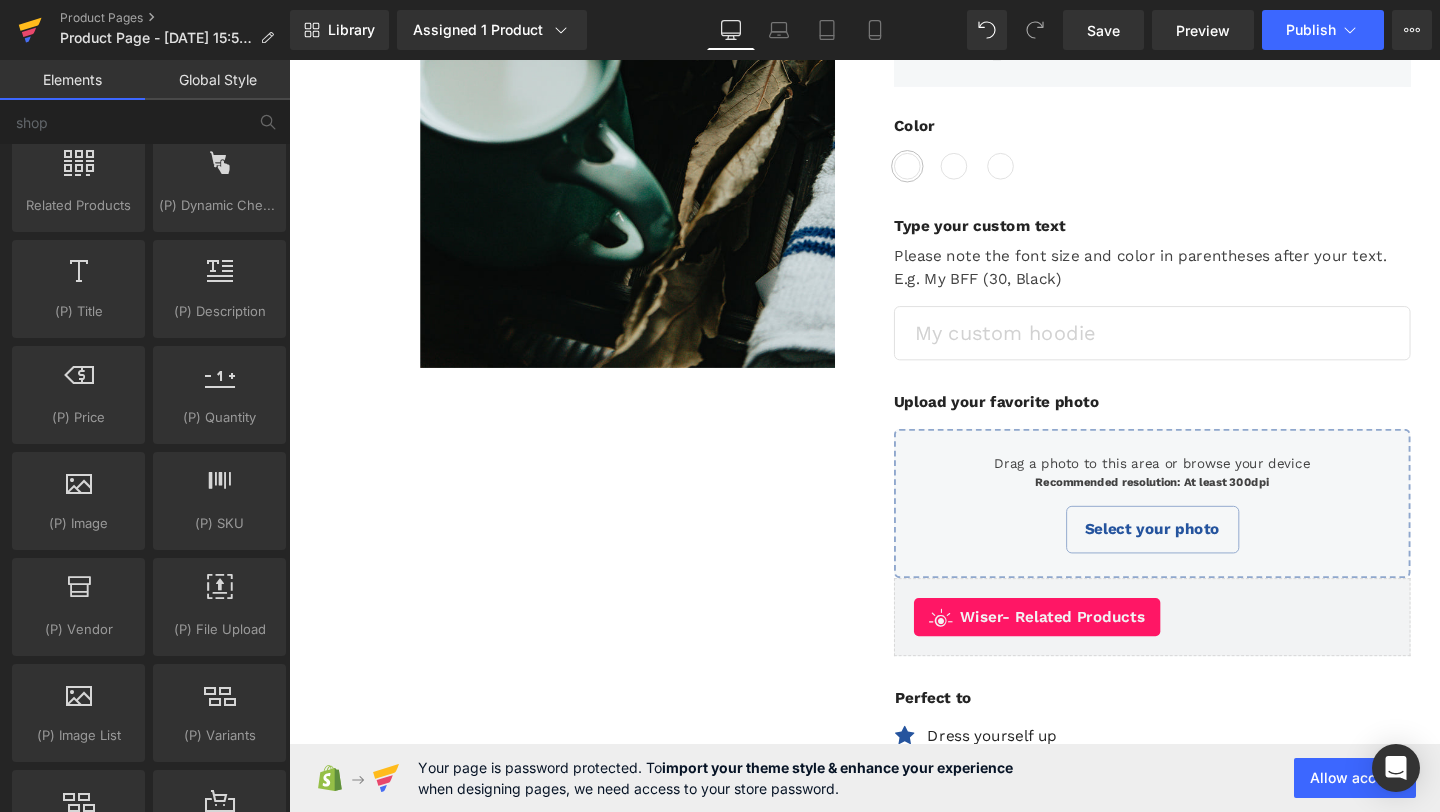 scroll, scrollTop: 1249, scrollLeft: 0, axis: vertical 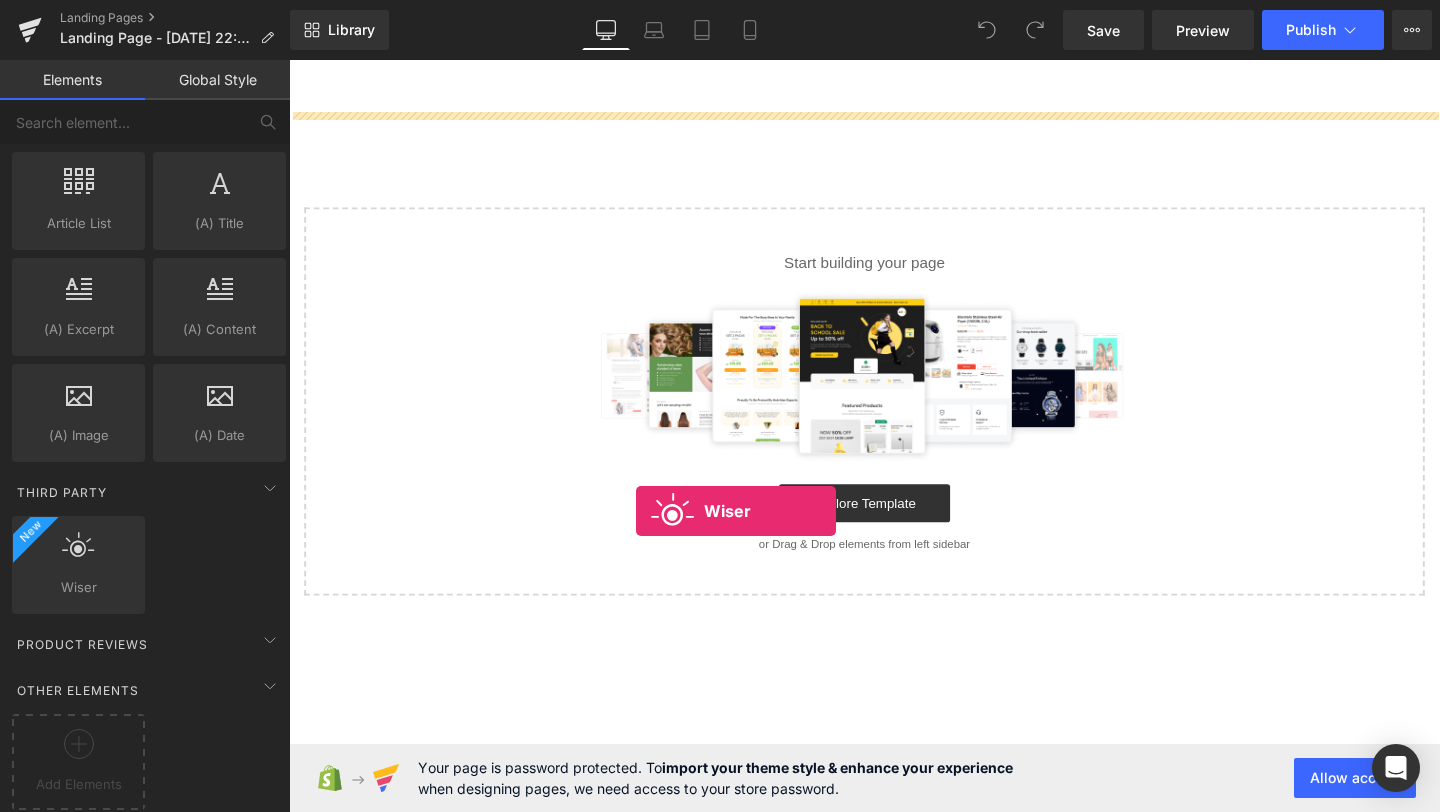 drag, startPoint x: 360, startPoint y: 622, endPoint x: 652, endPoint y: 534, distance: 304.97214 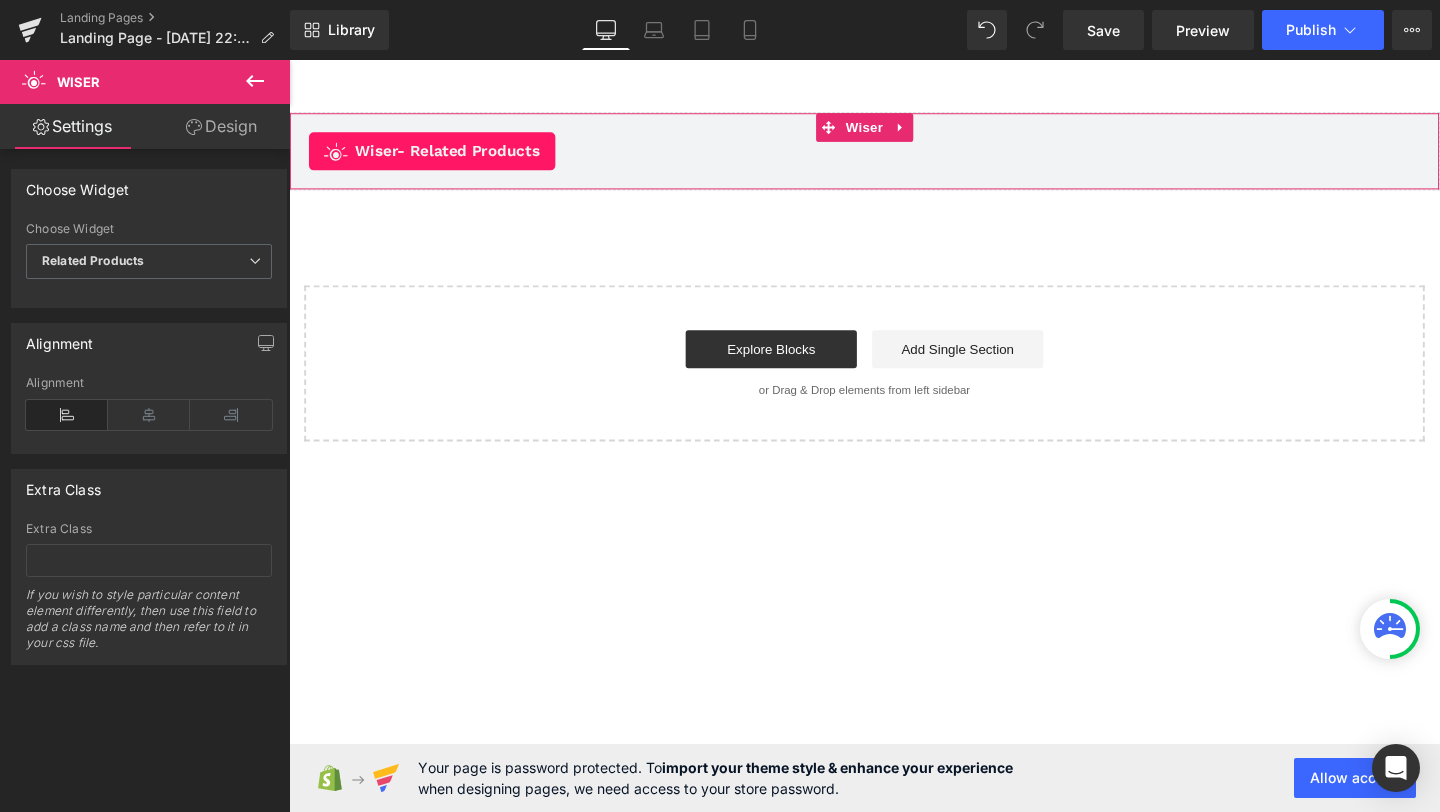 click on "Wiser  - Related Products Wiser" at bounding box center (894, 156) 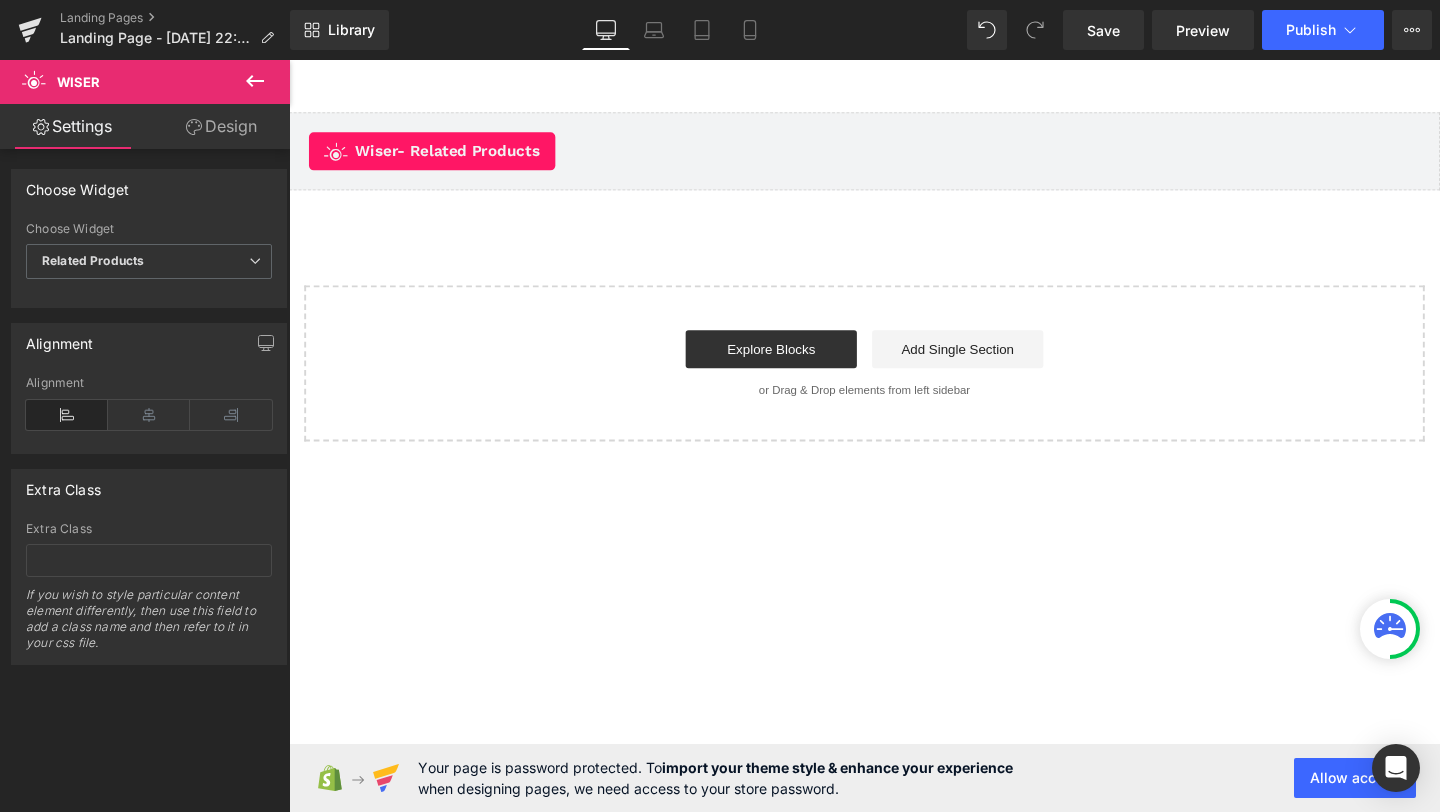 click 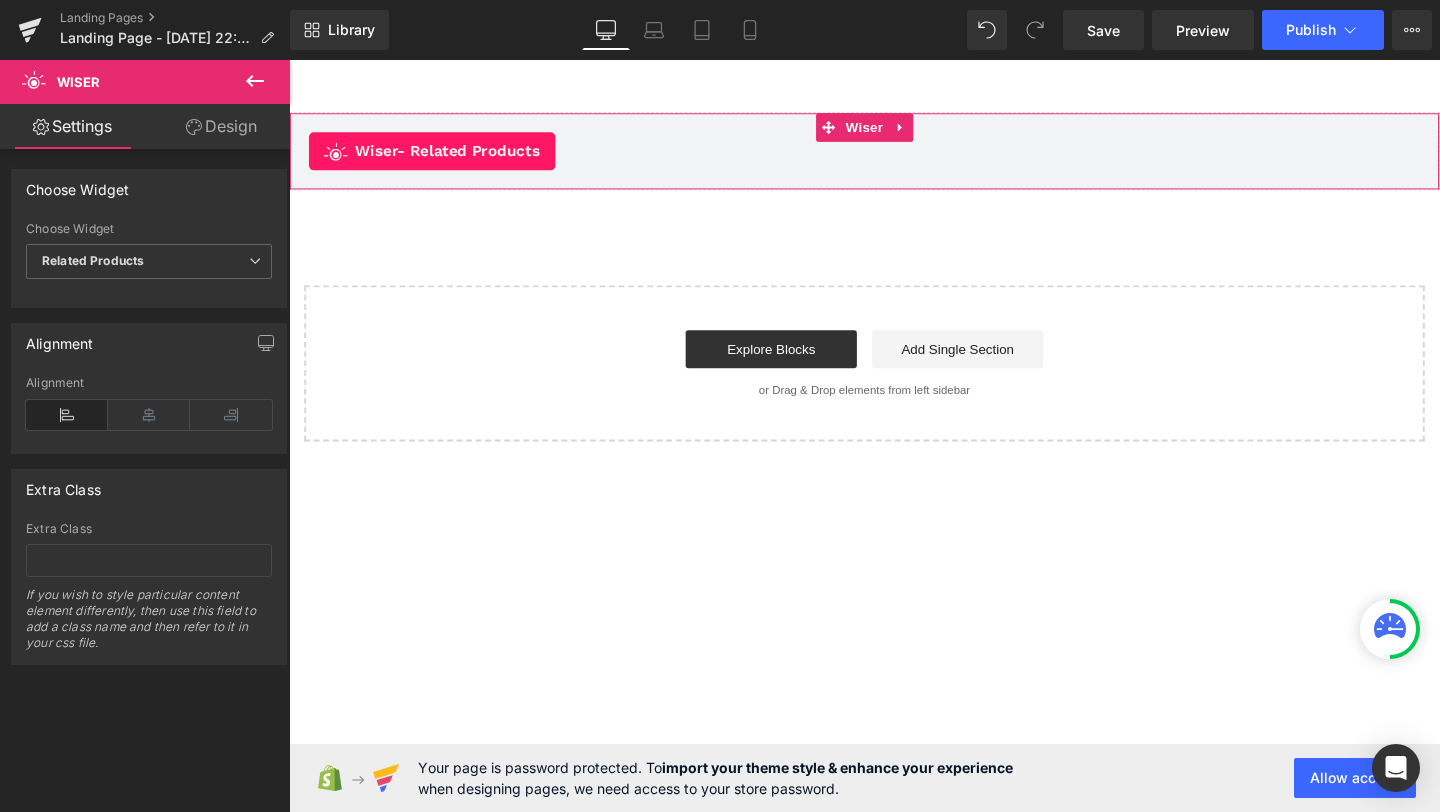 click on "Wiser  - Related Products Wiser" at bounding box center (894, 156) 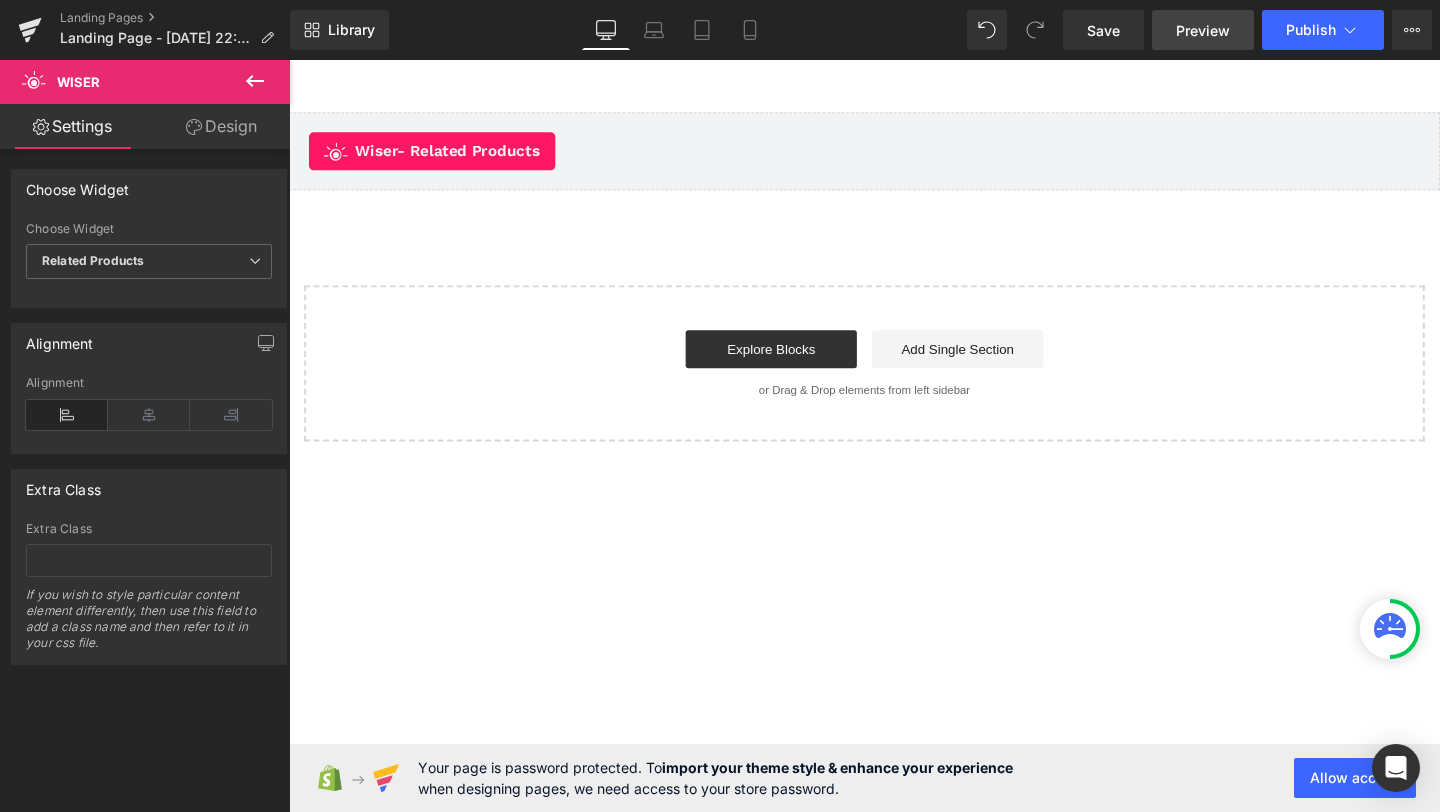 click on "Preview" at bounding box center (1203, 30) 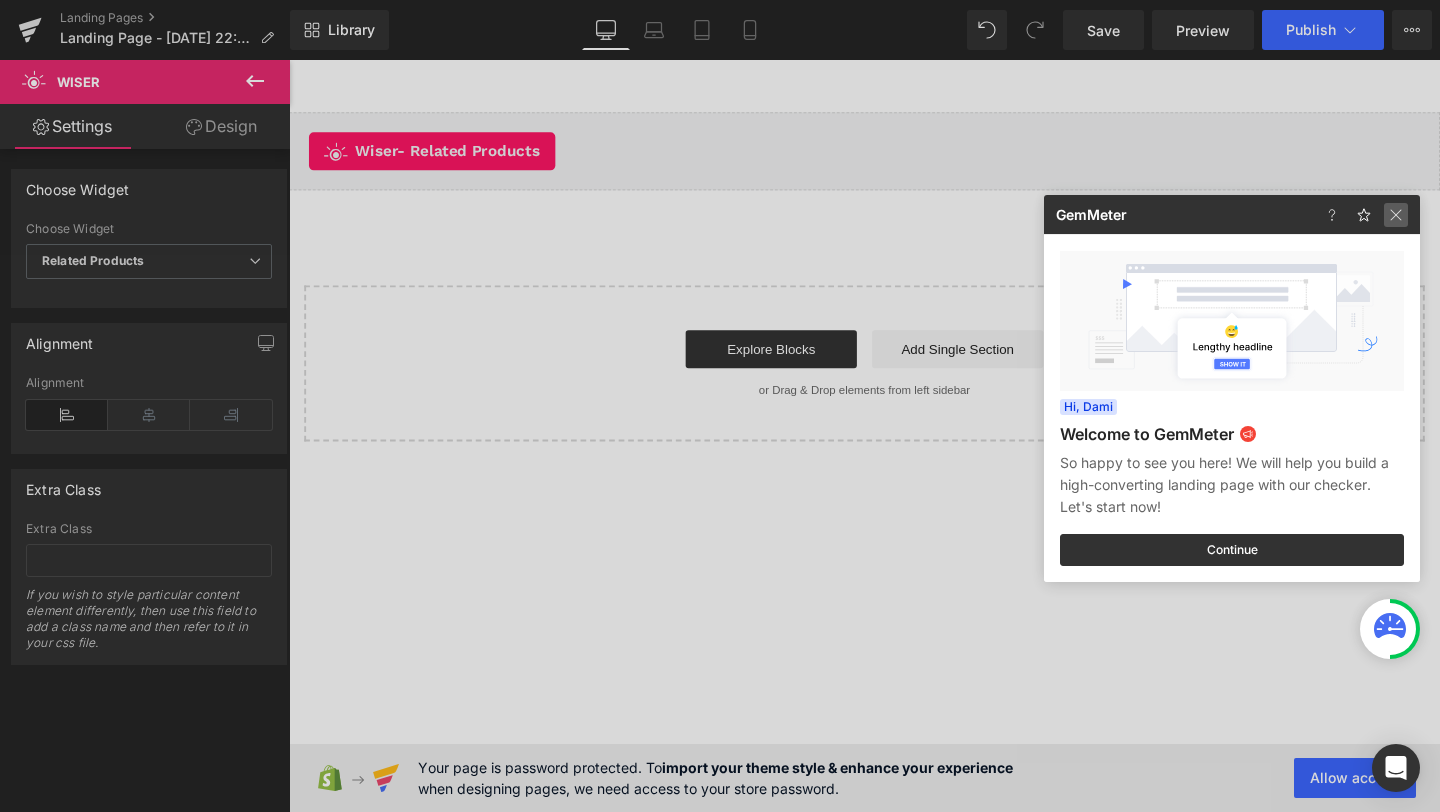 click 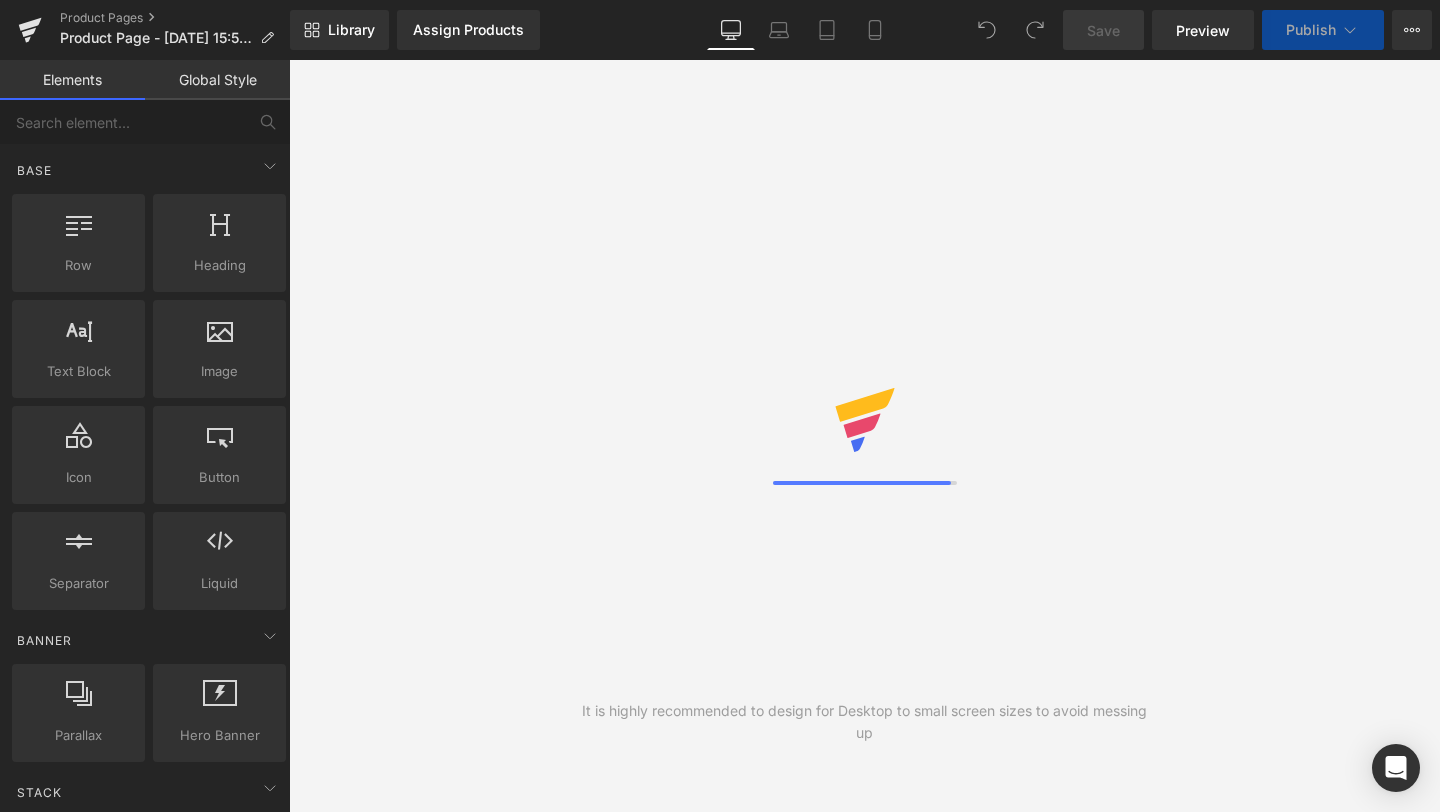 scroll, scrollTop: 0, scrollLeft: 0, axis: both 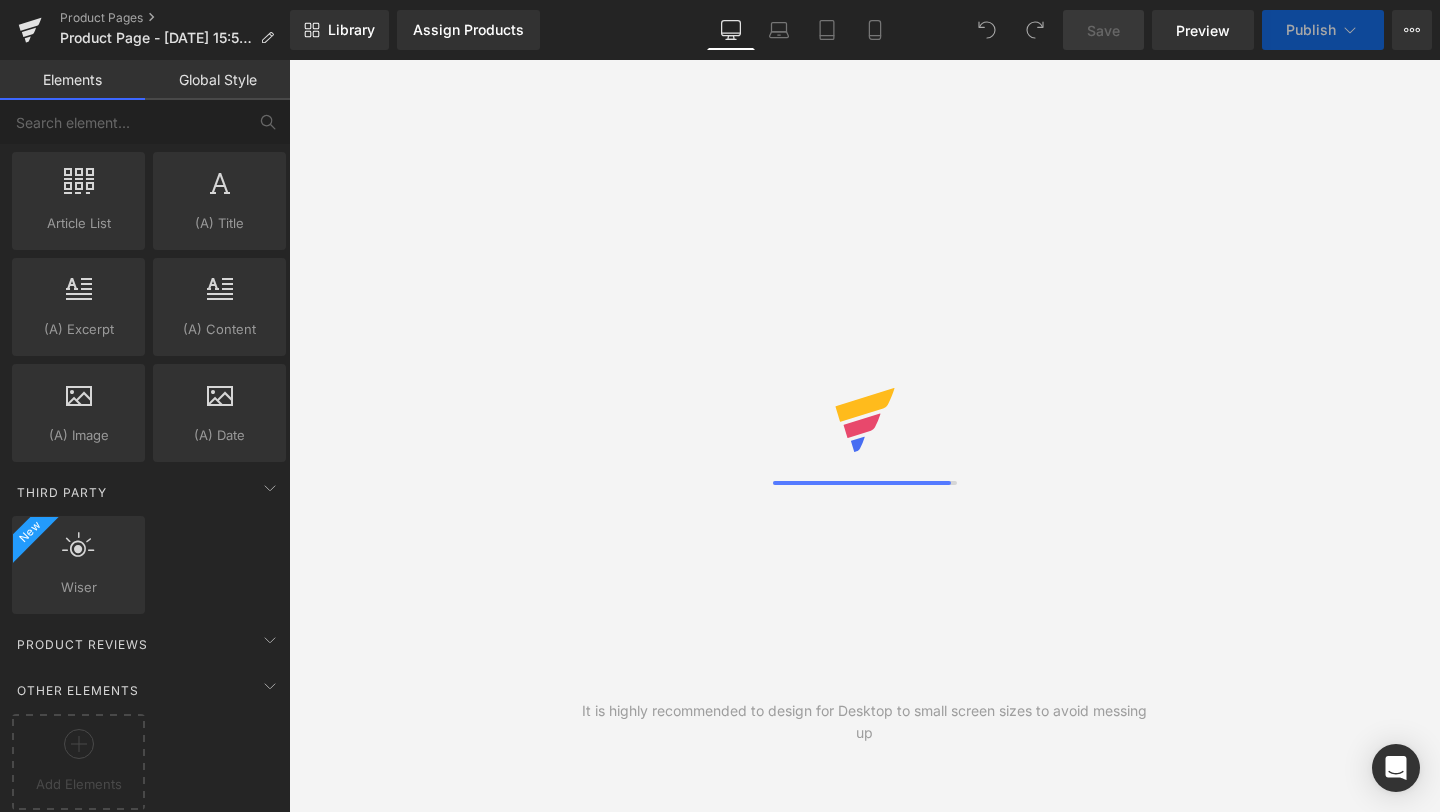 drag, startPoint x: 84, startPoint y: 558, endPoint x: 543, endPoint y: 528, distance: 459.97934 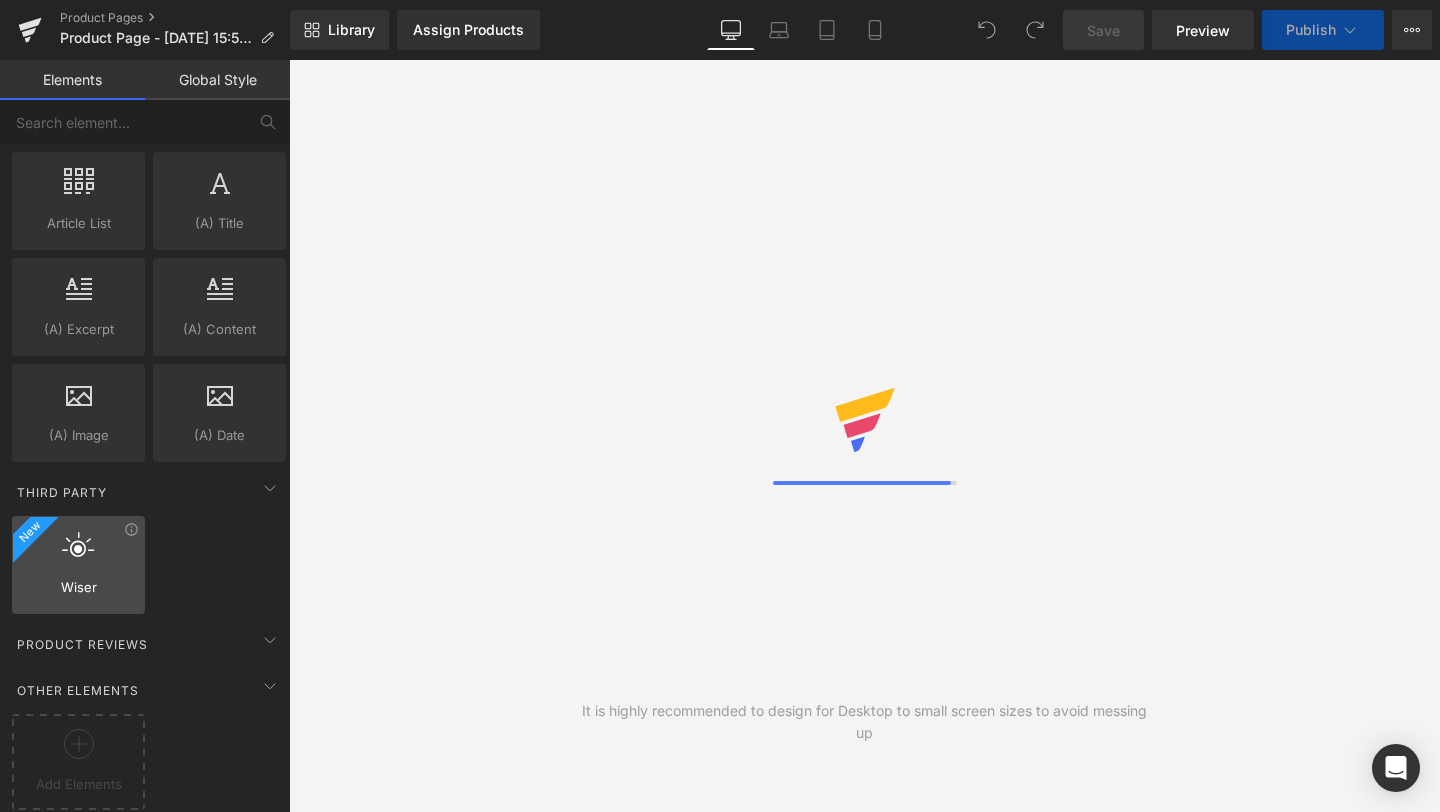 click at bounding box center (78, 554) 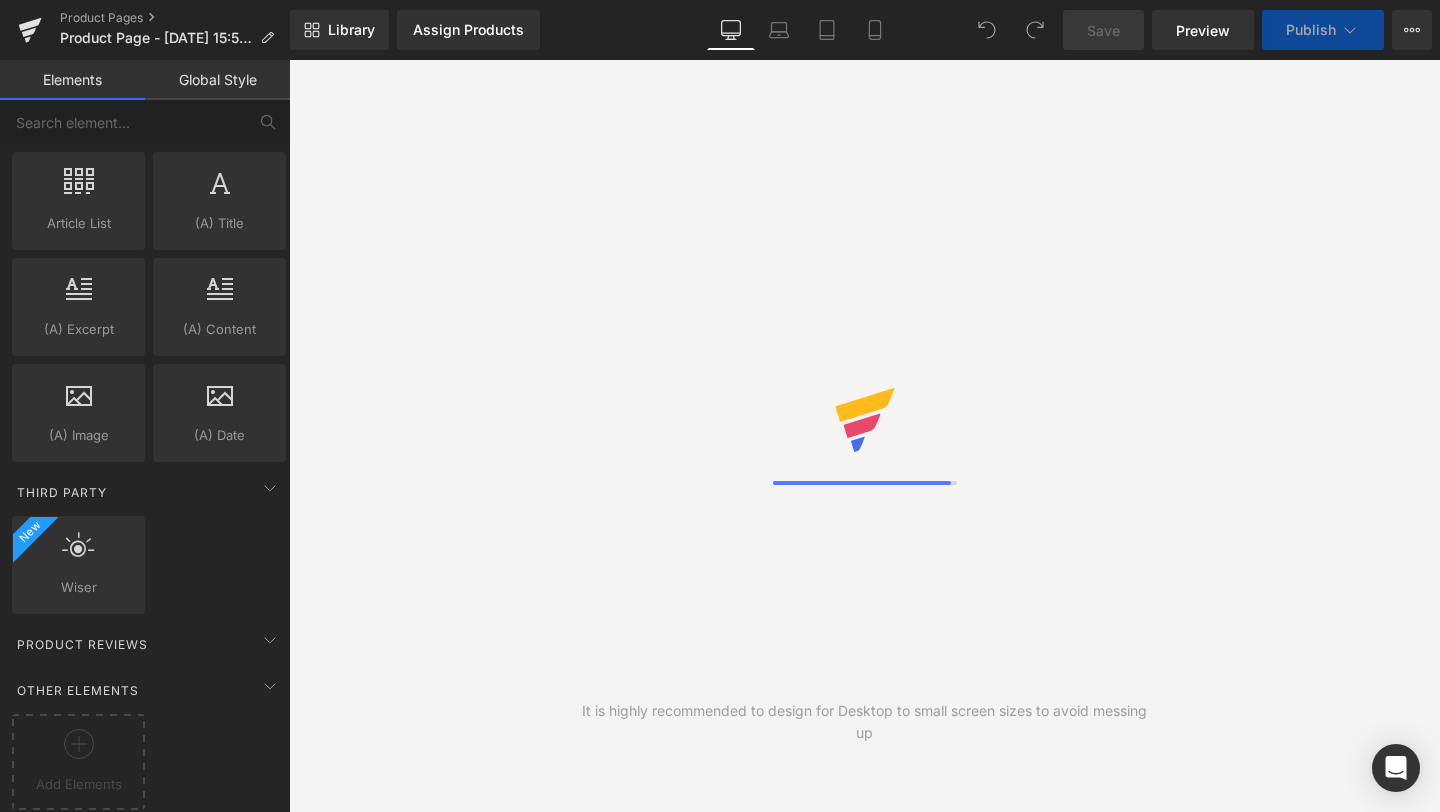 drag, startPoint x: 101, startPoint y: 543, endPoint x: 439, endPoint y: 396, distance: 368.58243 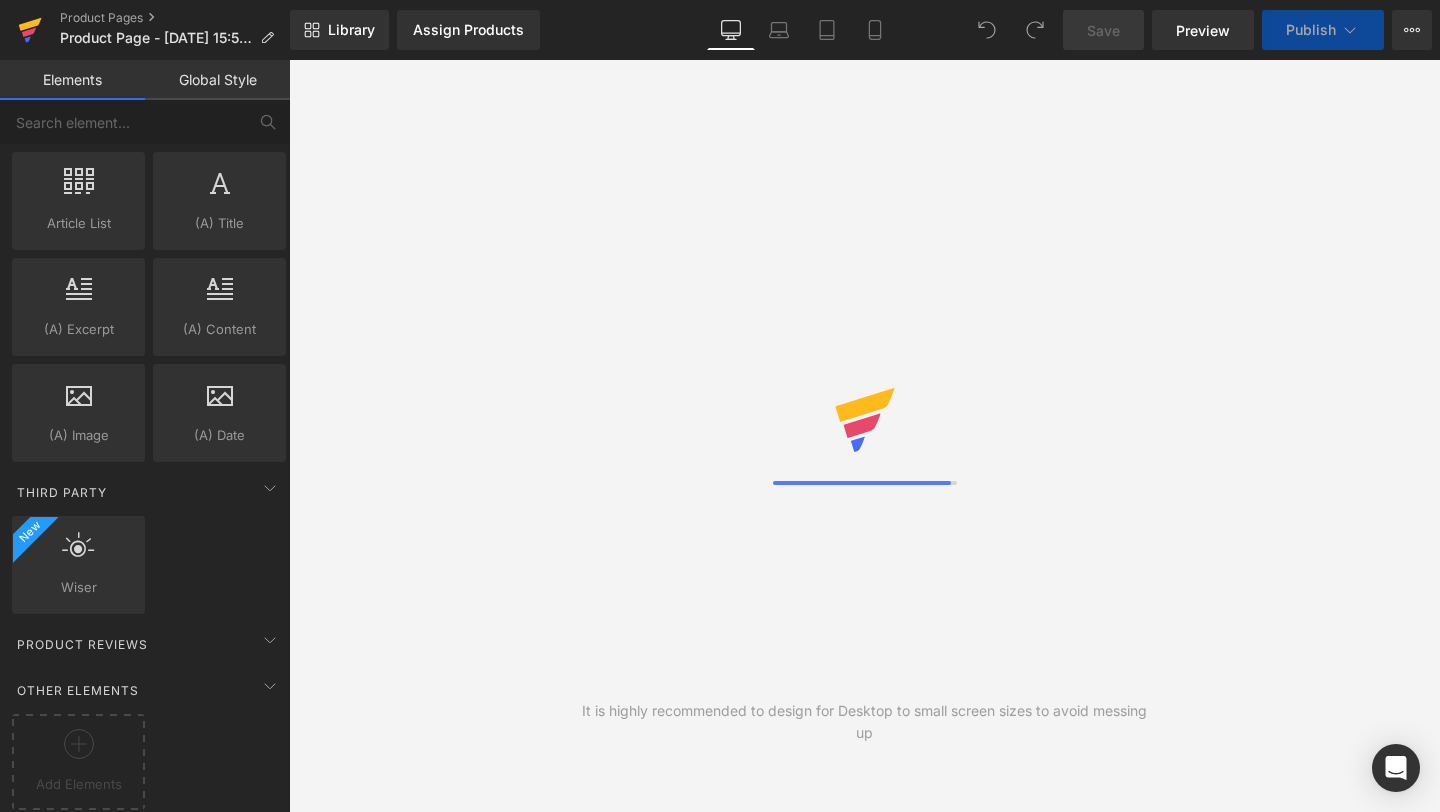click 